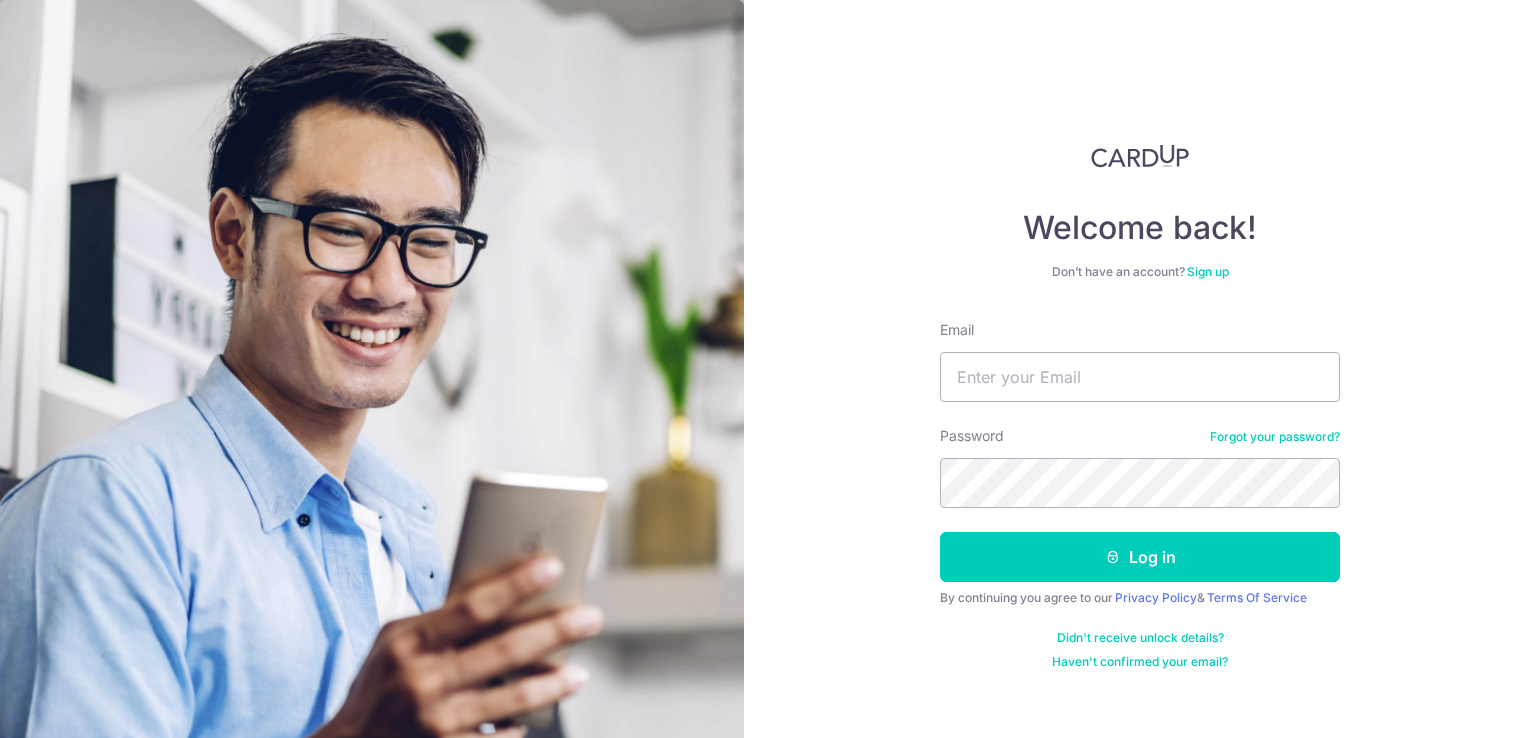 scroll, scrollTop: 0, scrollLeft: 0, axis: both 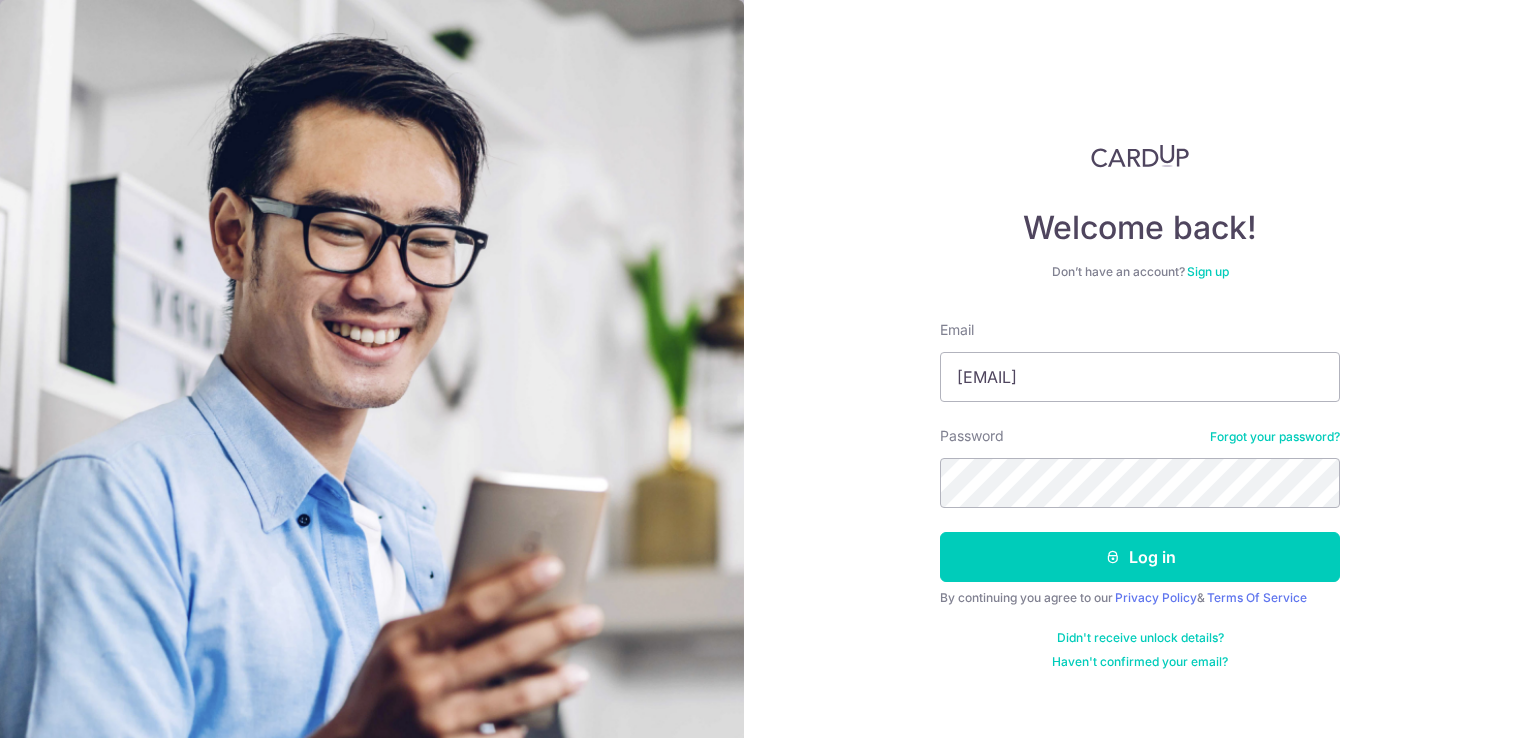 type on "[EMAIL]" 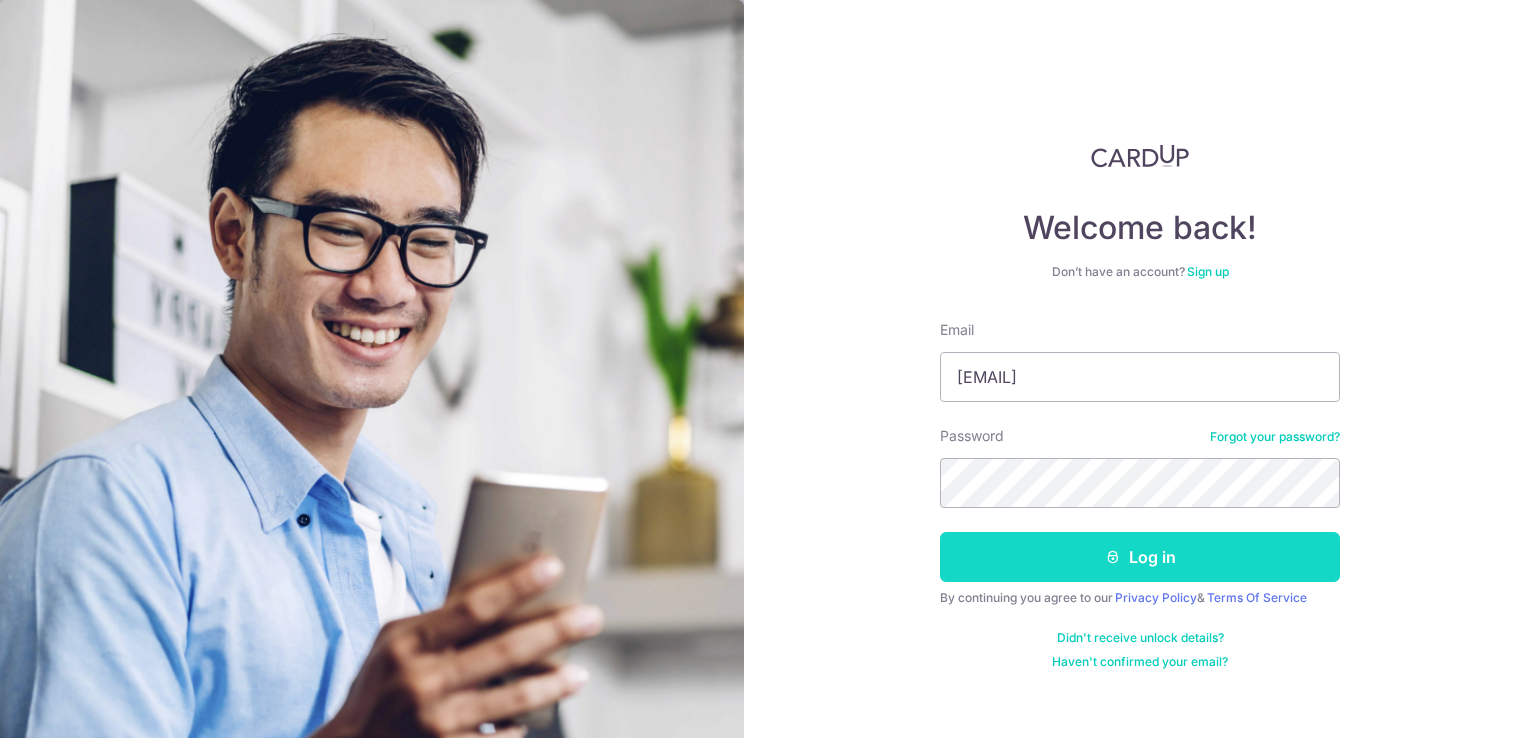 click on "Log in" at bounding box center [1140, 557] 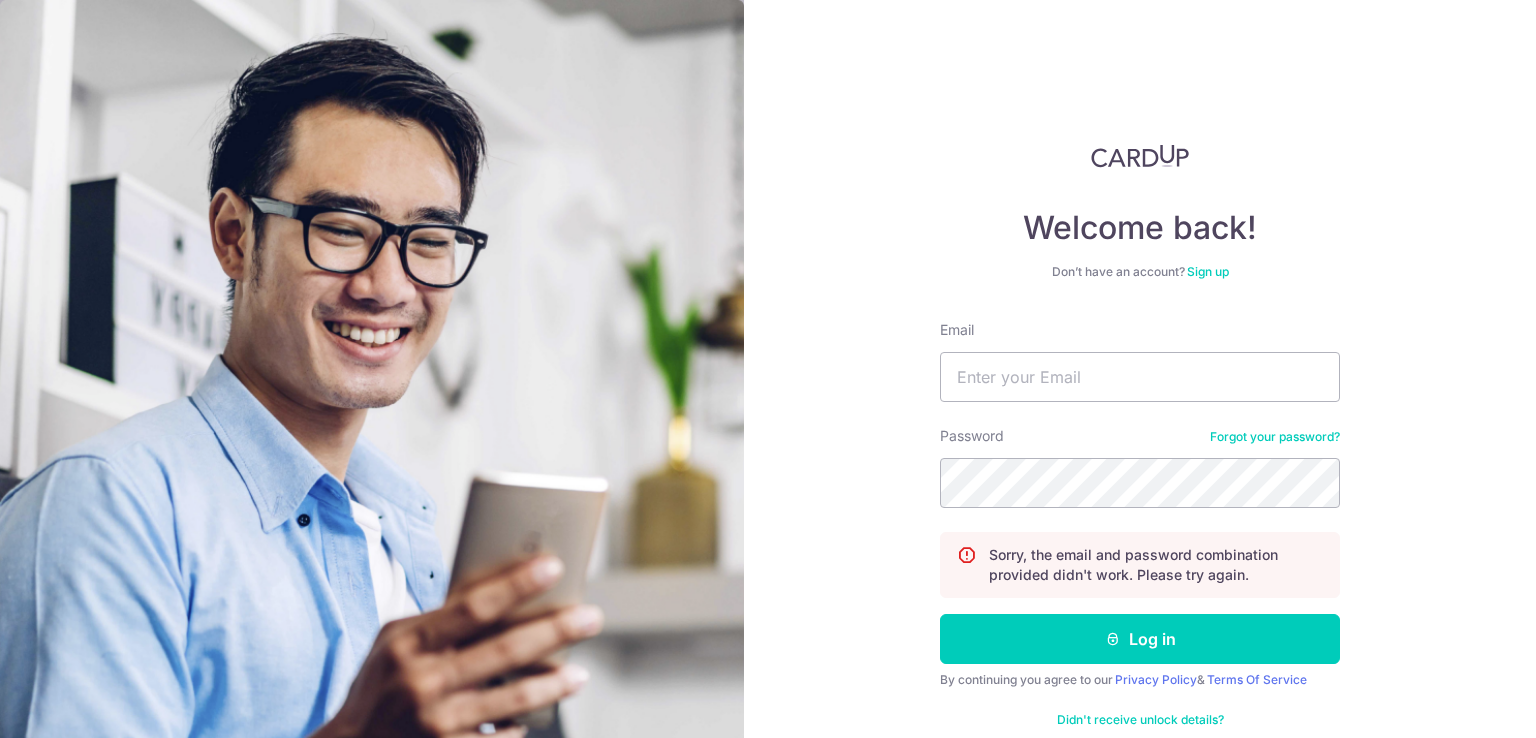 scroll, scrollTop: 0, scrollLeft: 0, axis: both 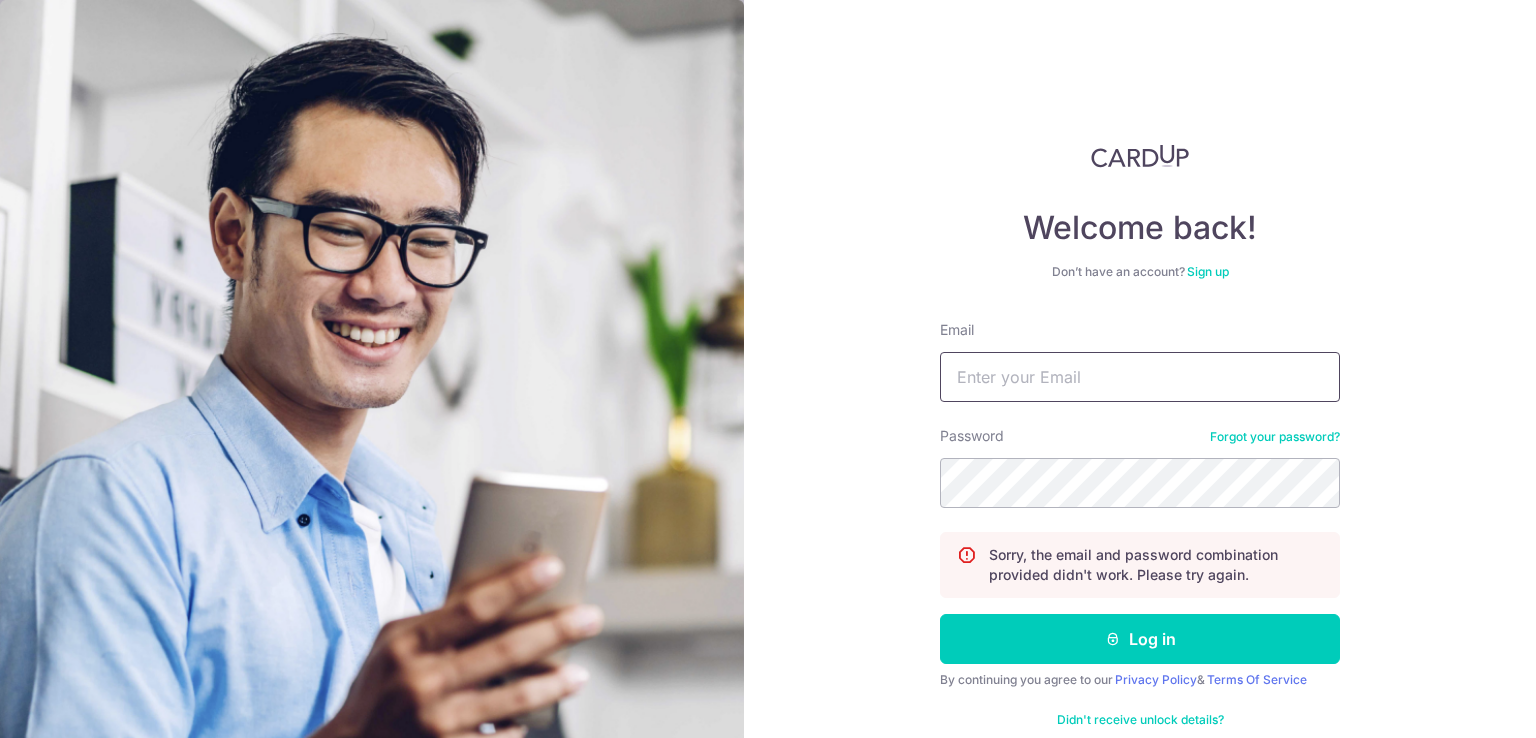 click on "Email" at bounding box center [1140, 377] 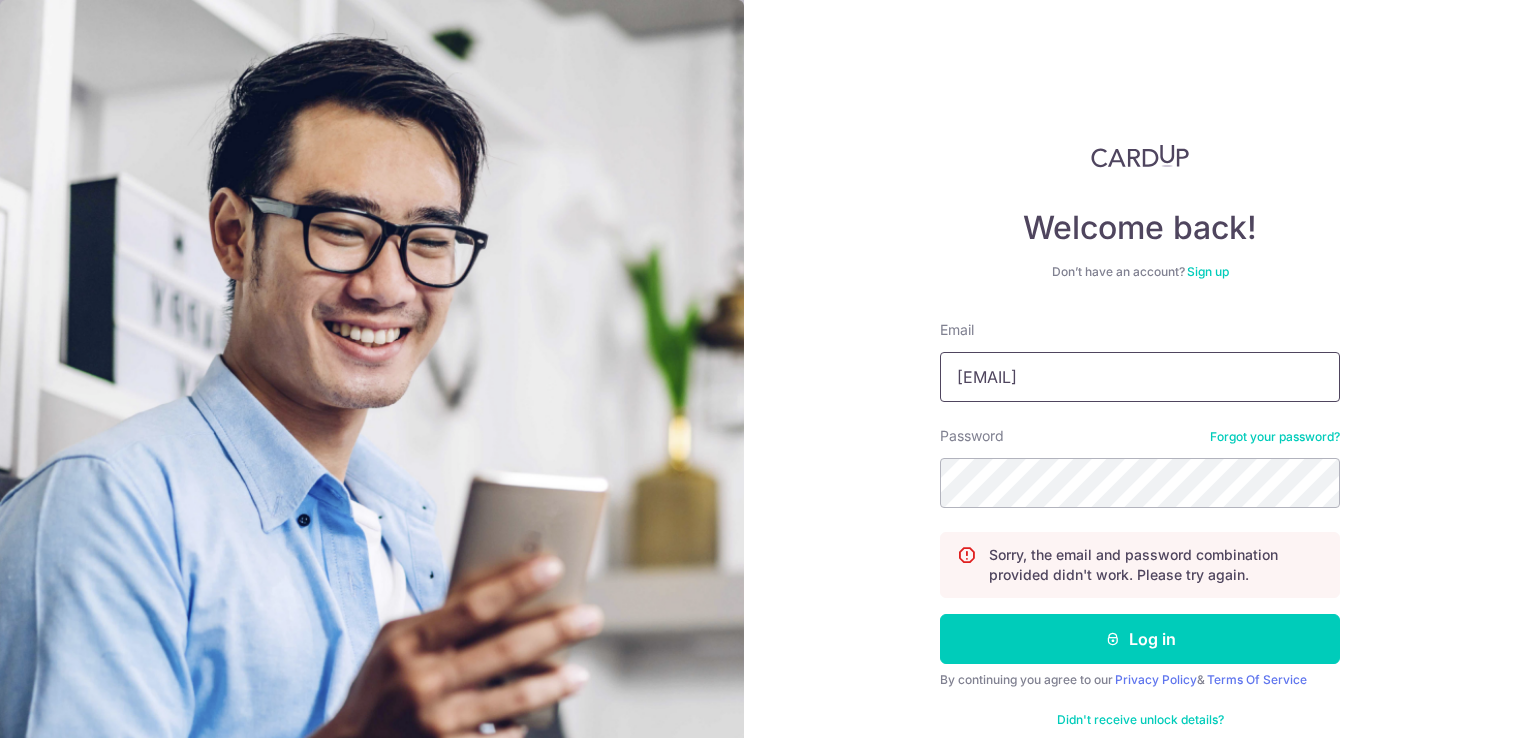 type on "[EMAIL]" 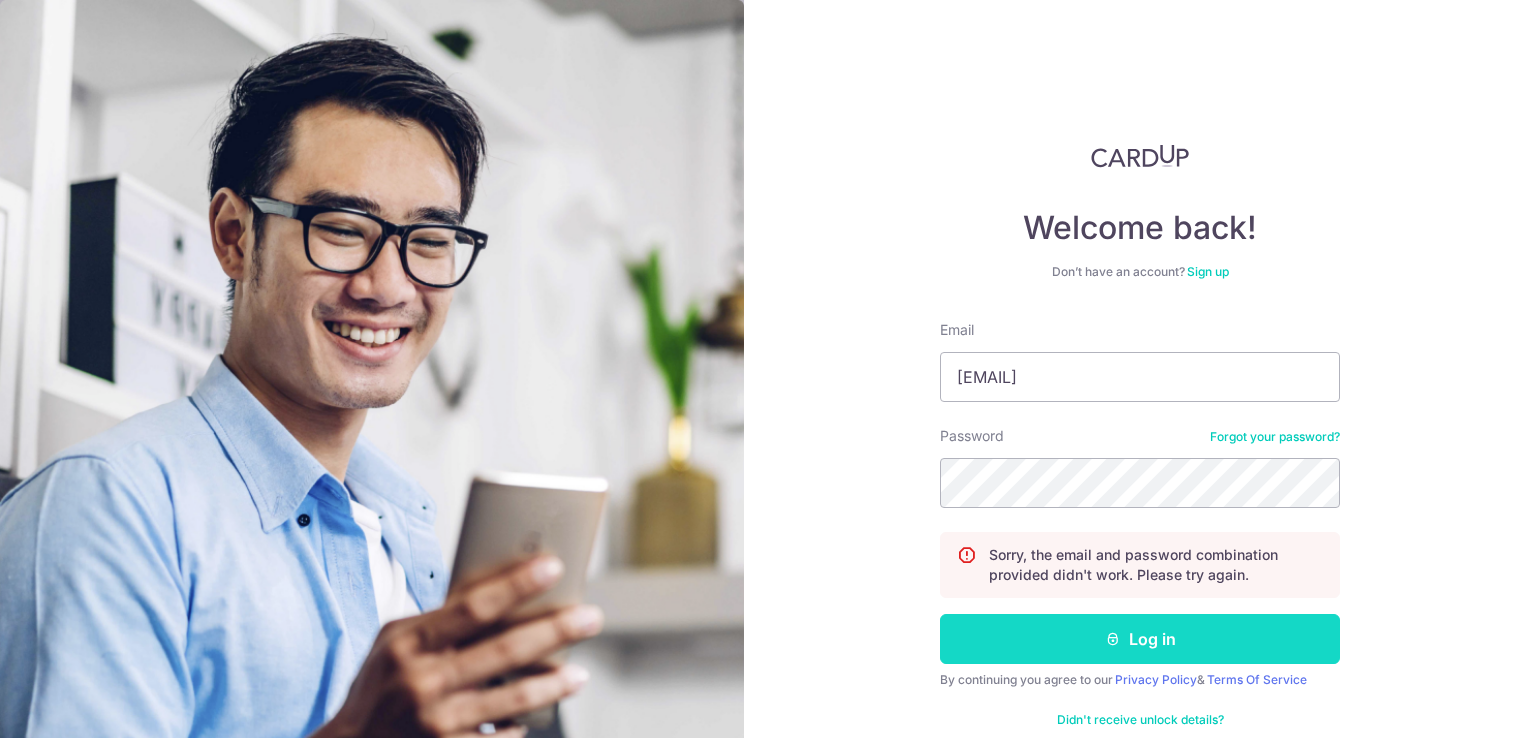 click on "Log in" at bounding box center (1140, 639) 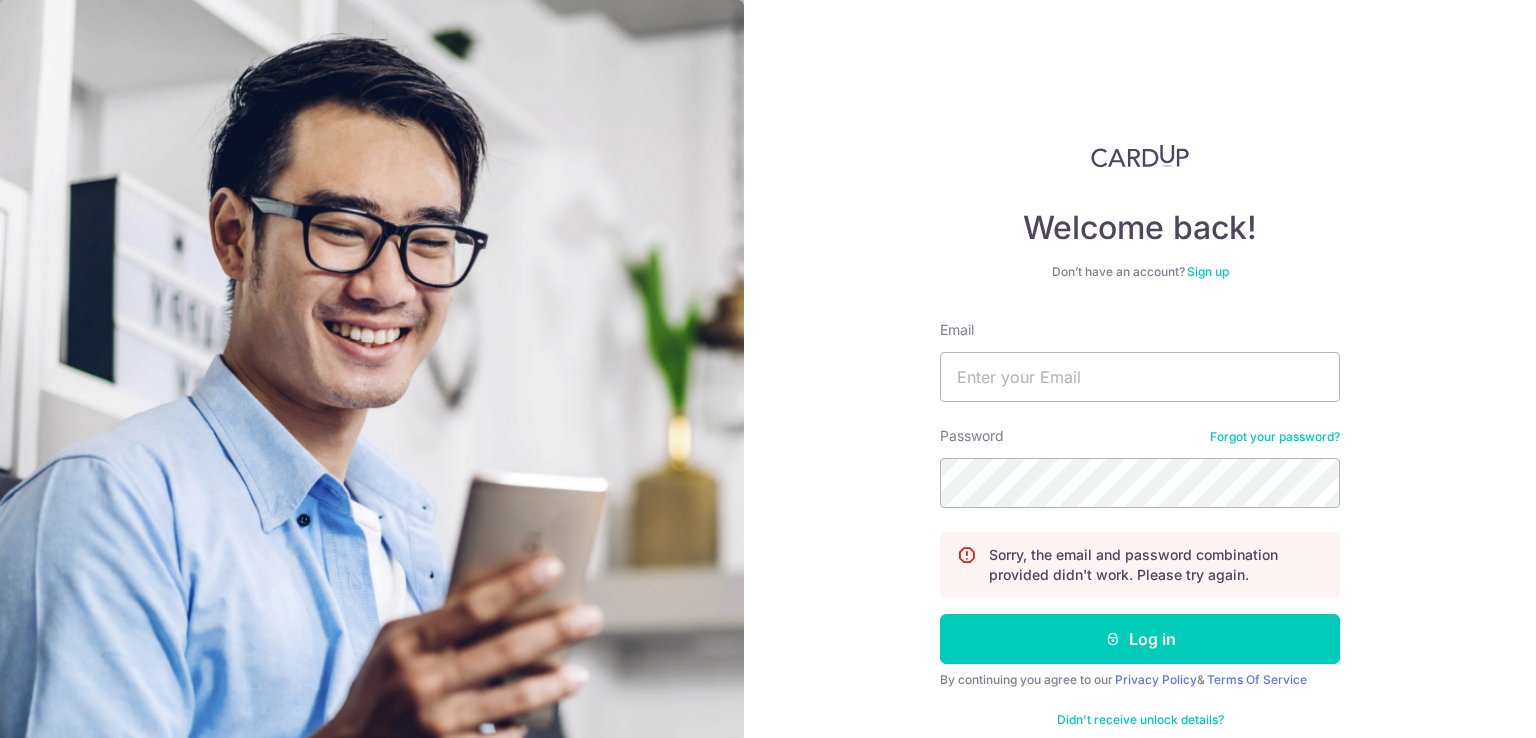scroll, scrollTop: 0, scrollLeft: 0, axis: both 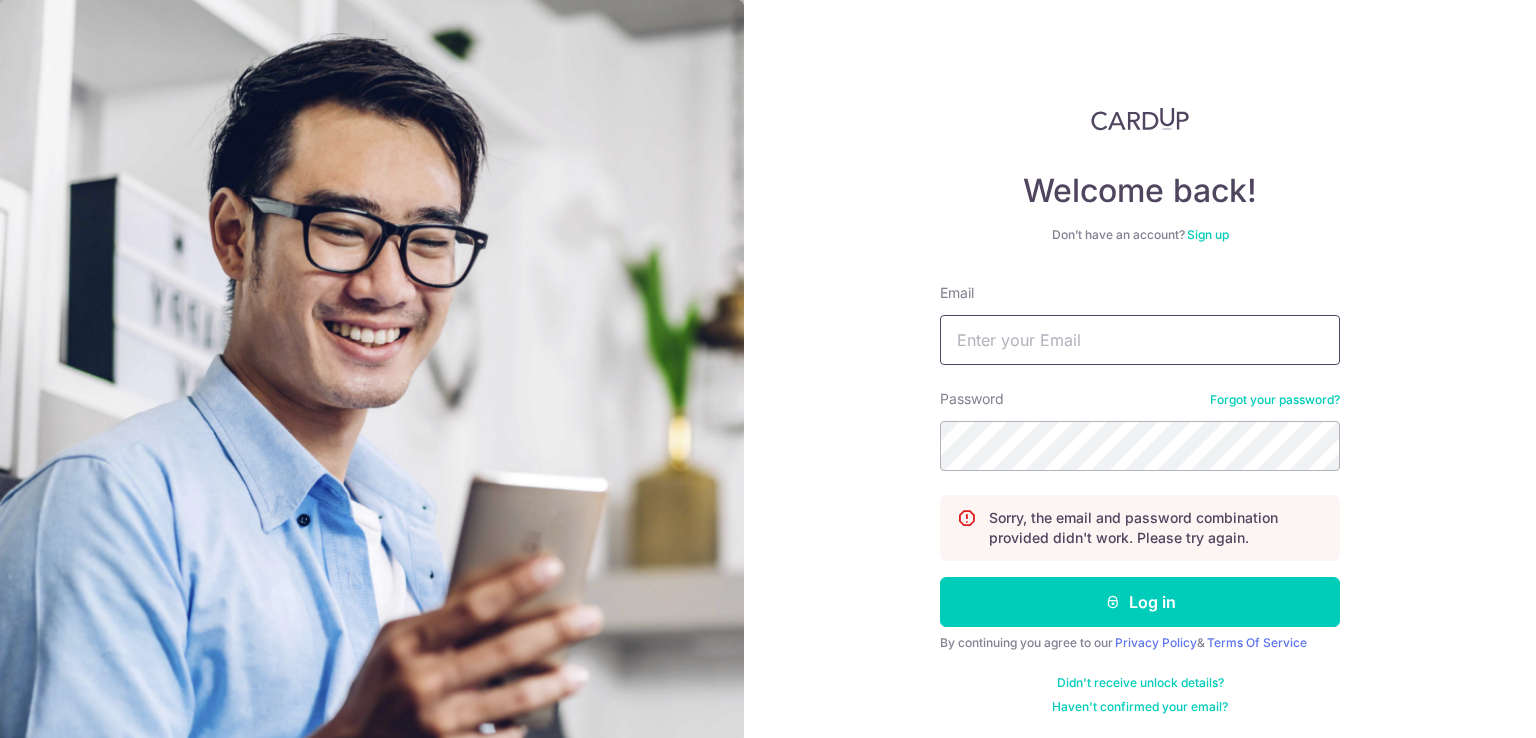 click on "Email" at bounding box center (1140, 340) 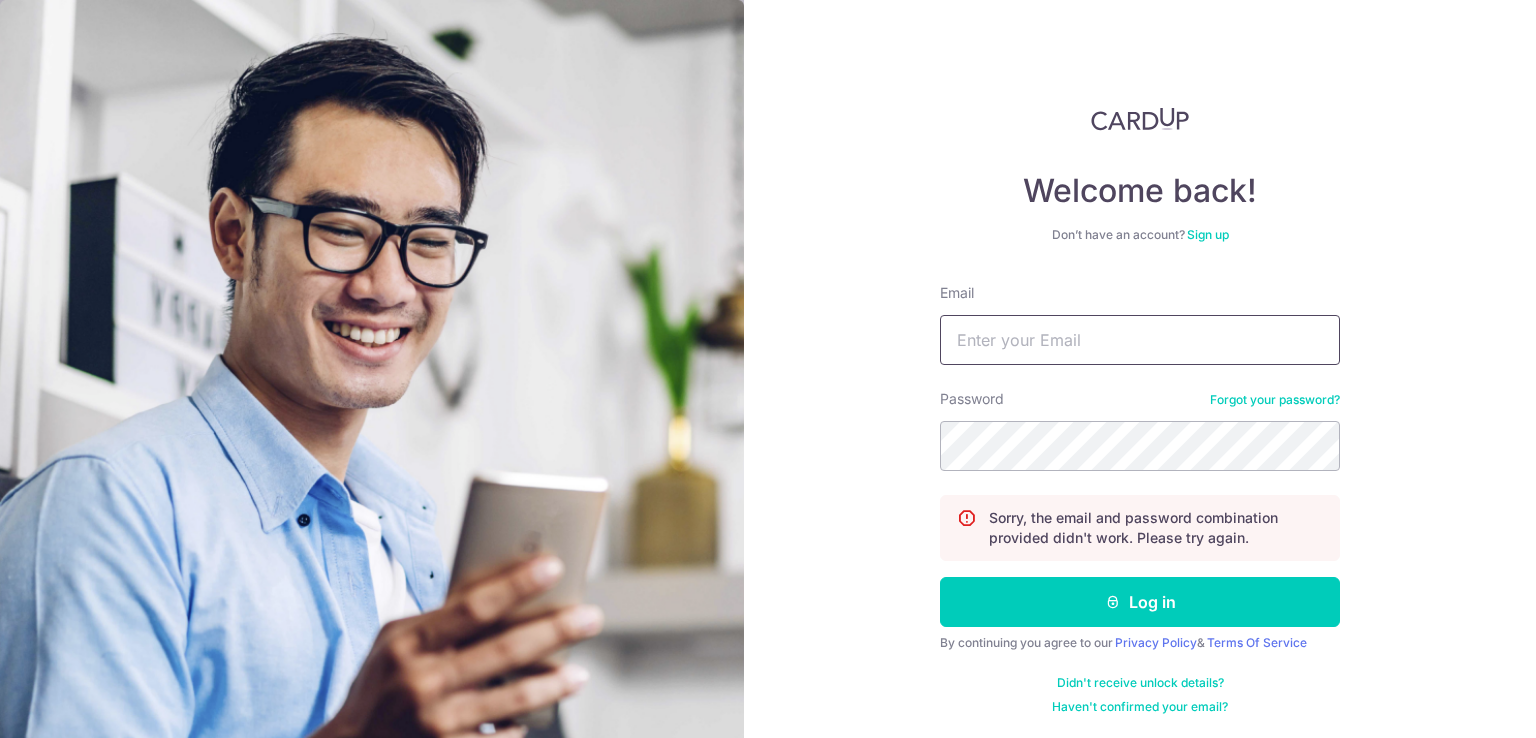 click on "Email" at bounding box center (1140, 340) 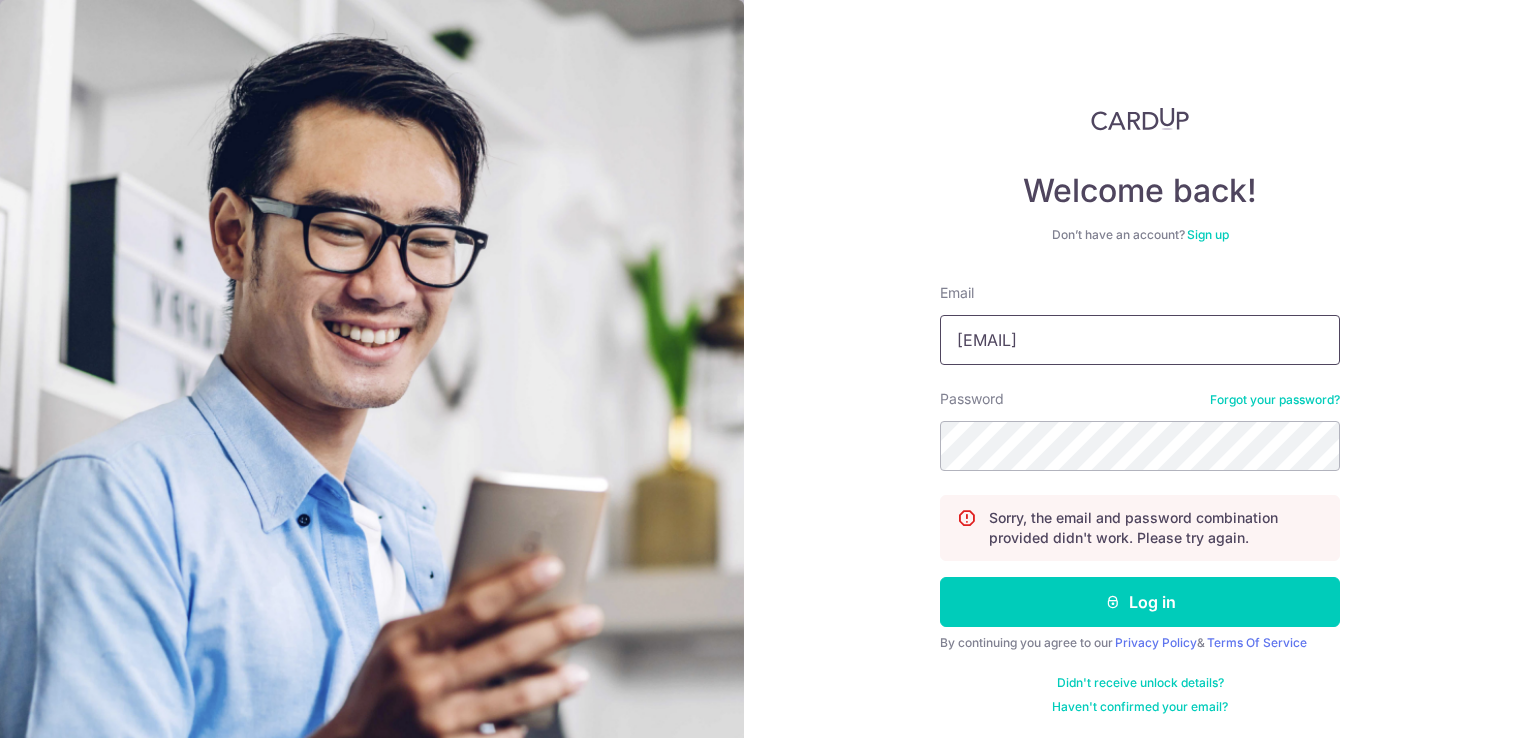 type on "[EMAIL]" 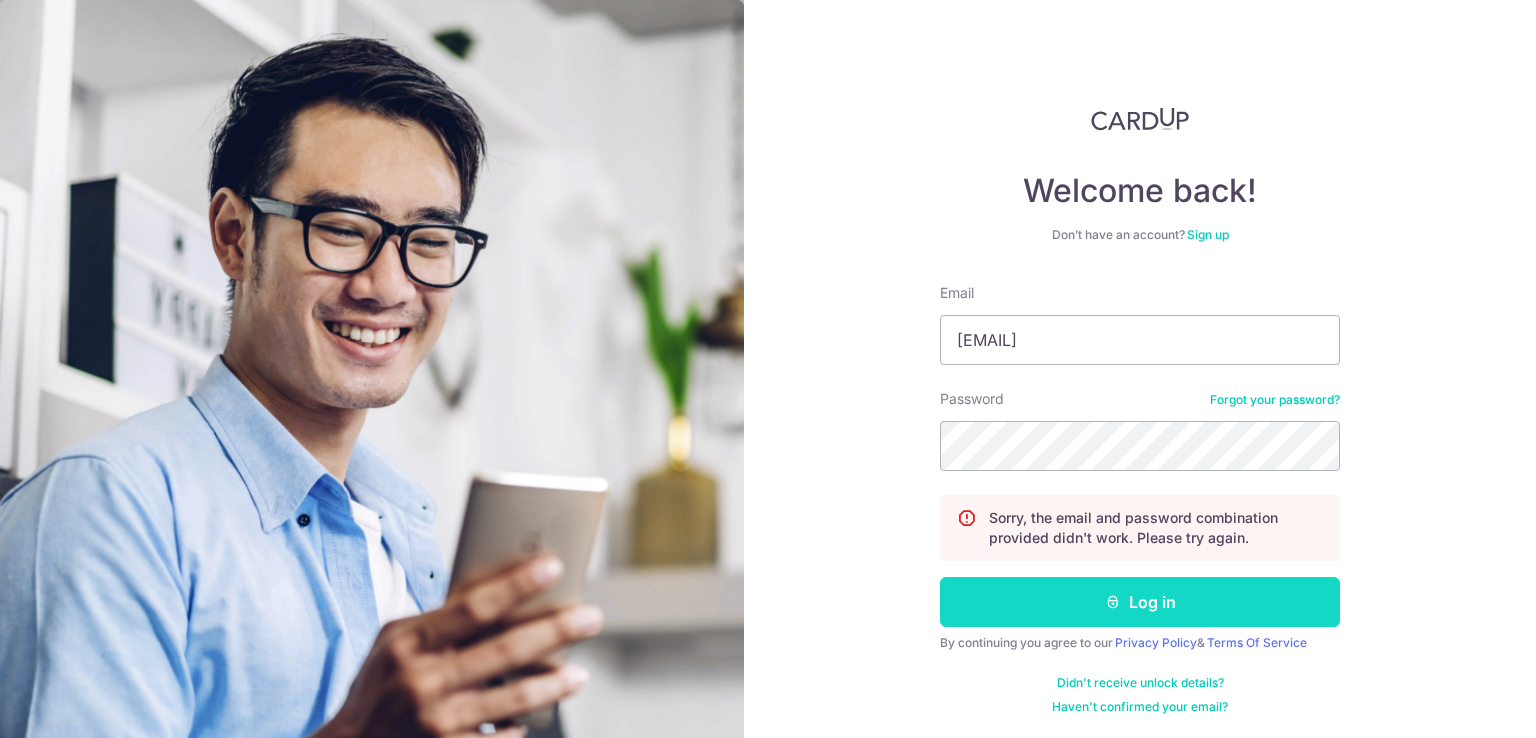 click at bounding box center (1113, 602) 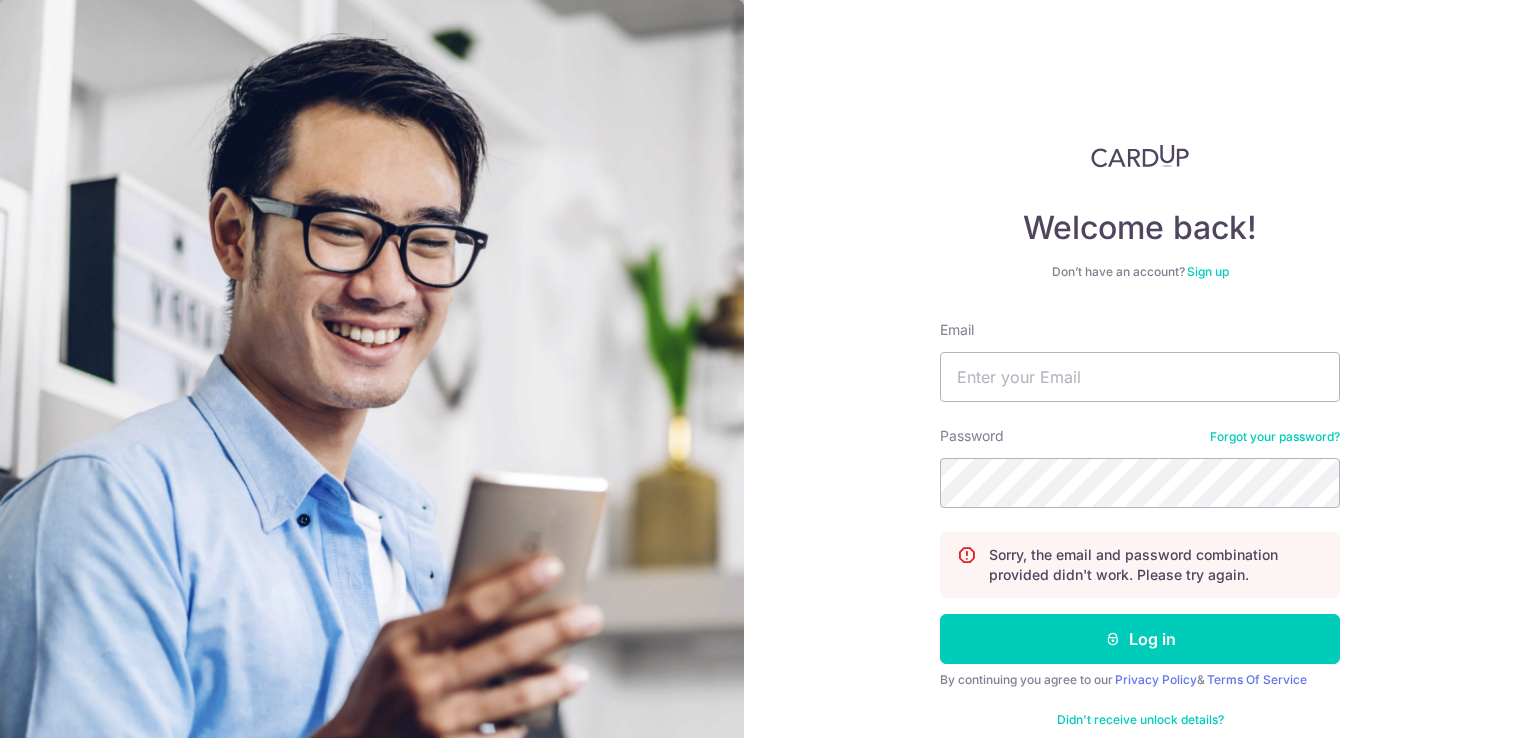 scroll, scrollTop: 0, scrollLeft: 0, axis: both 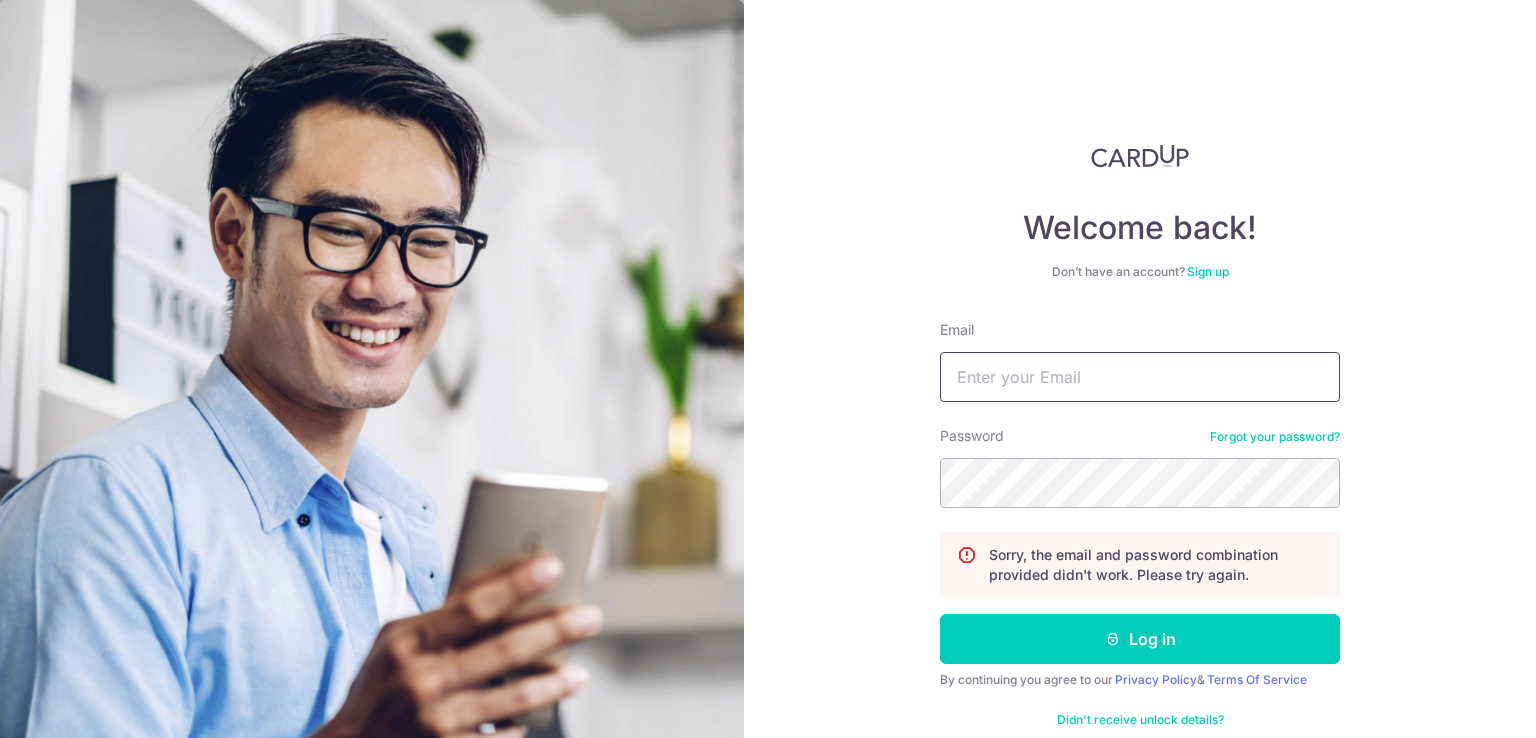 click on "Email" at bounding box center (1140, 377) 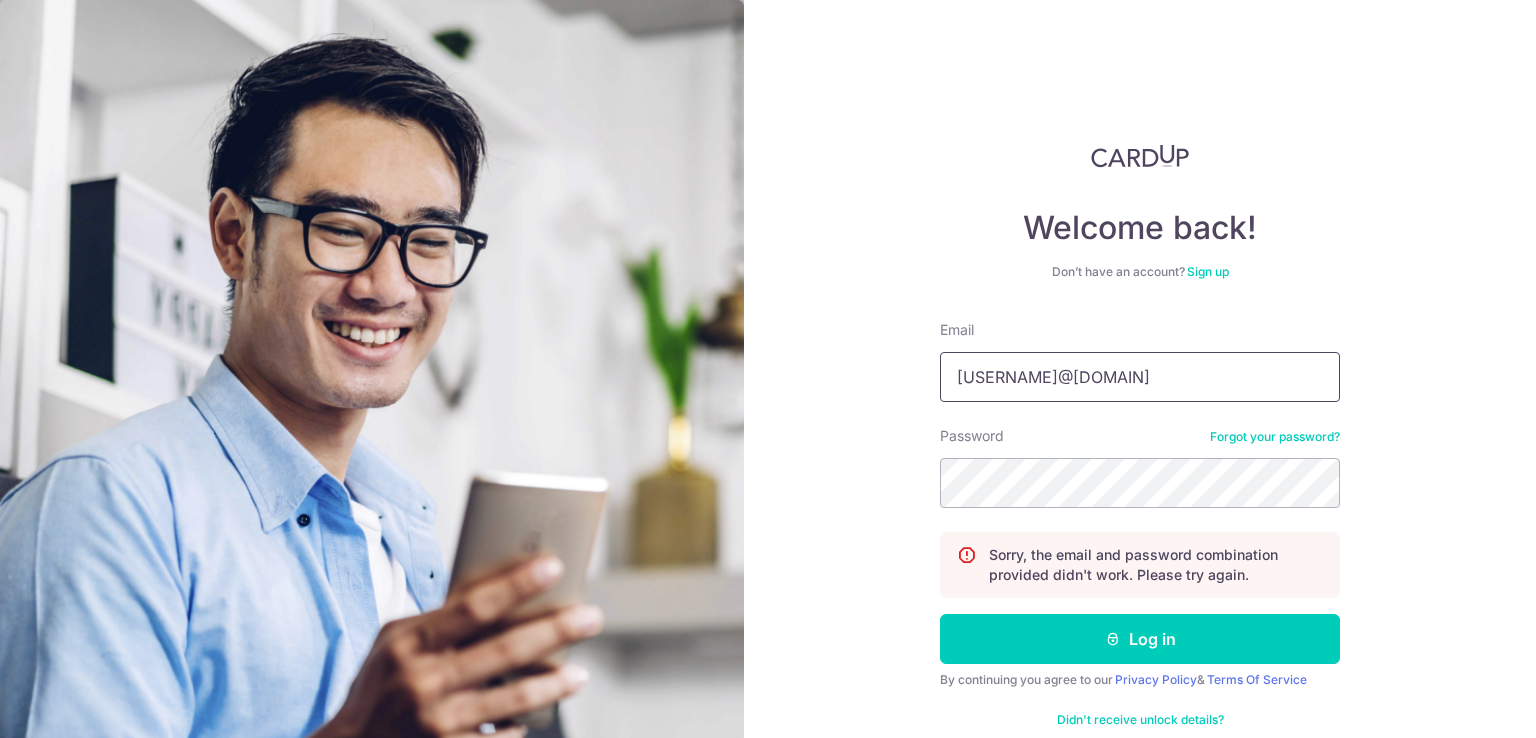 type on "[EMAIL]" 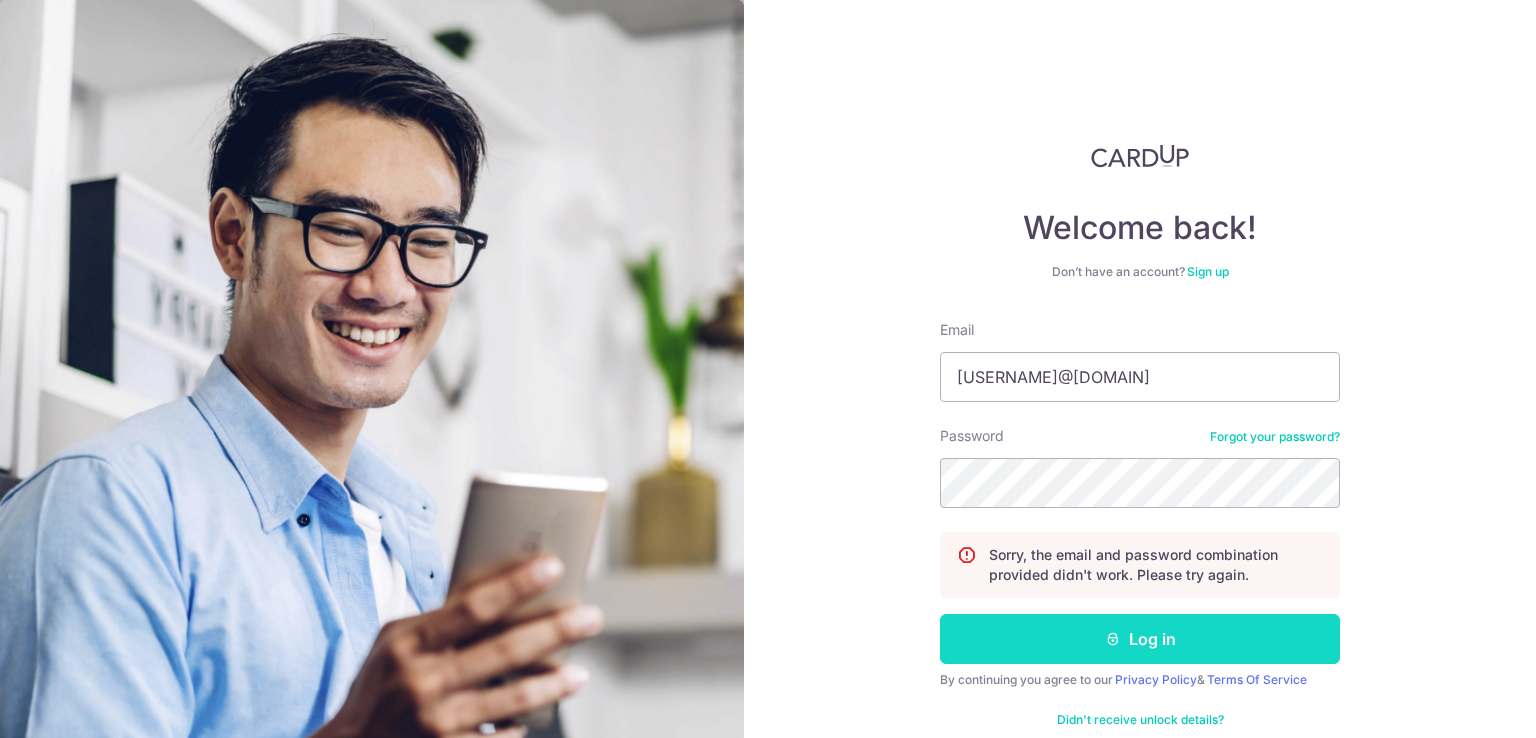 click on "Log in" at bounding box center (1140, 639) 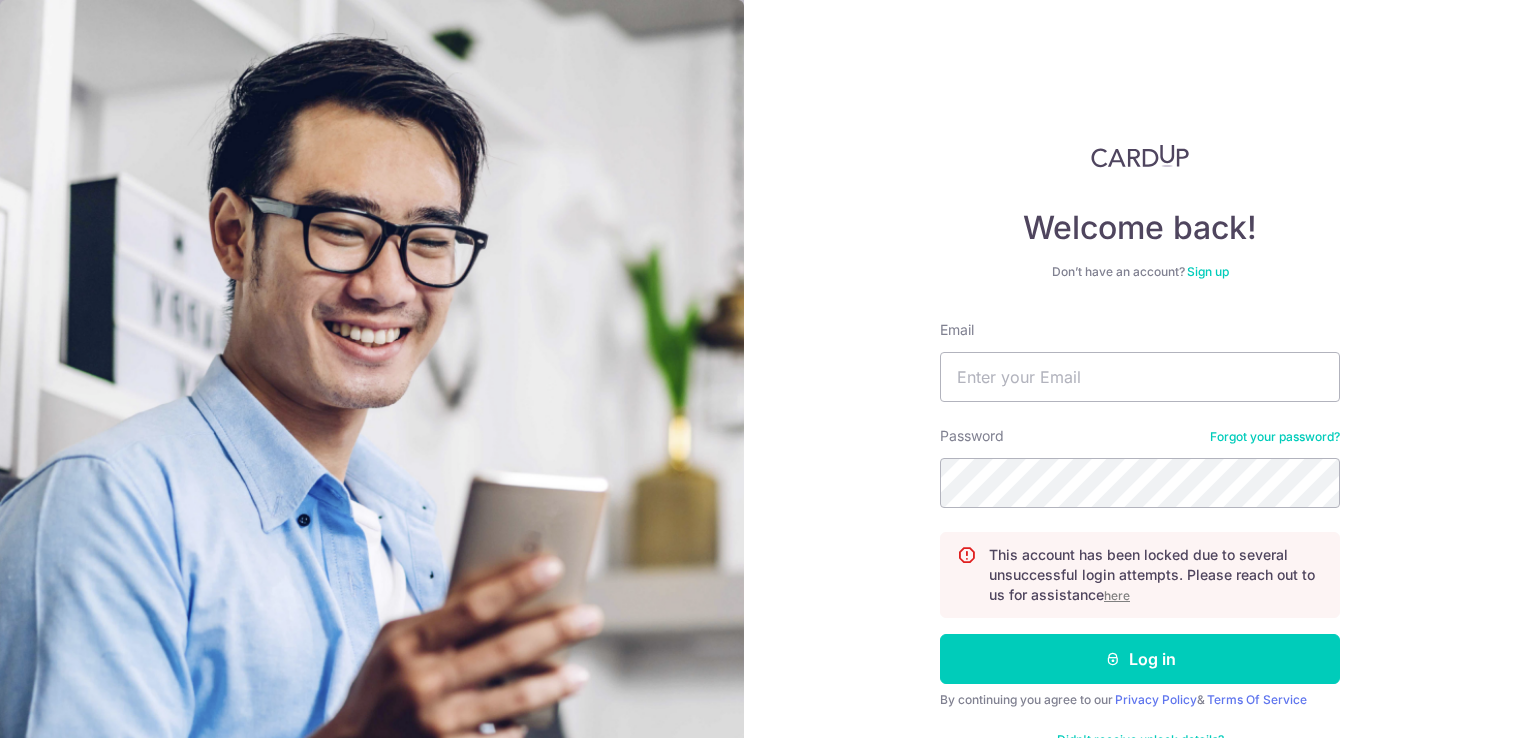 scroll, scrollTop: 0, scrollLeft: 0, axis: both 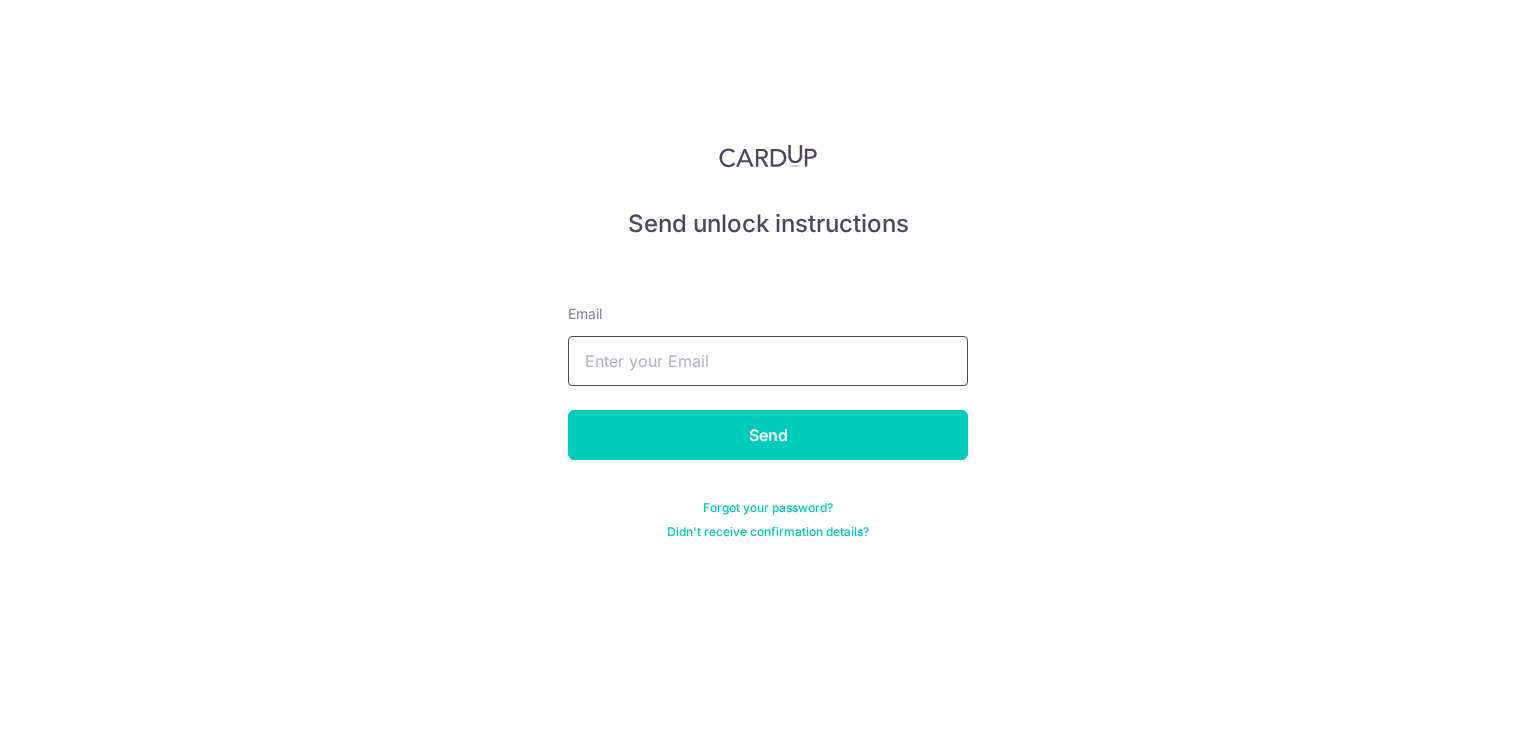 click at bounding box center (768, 361) 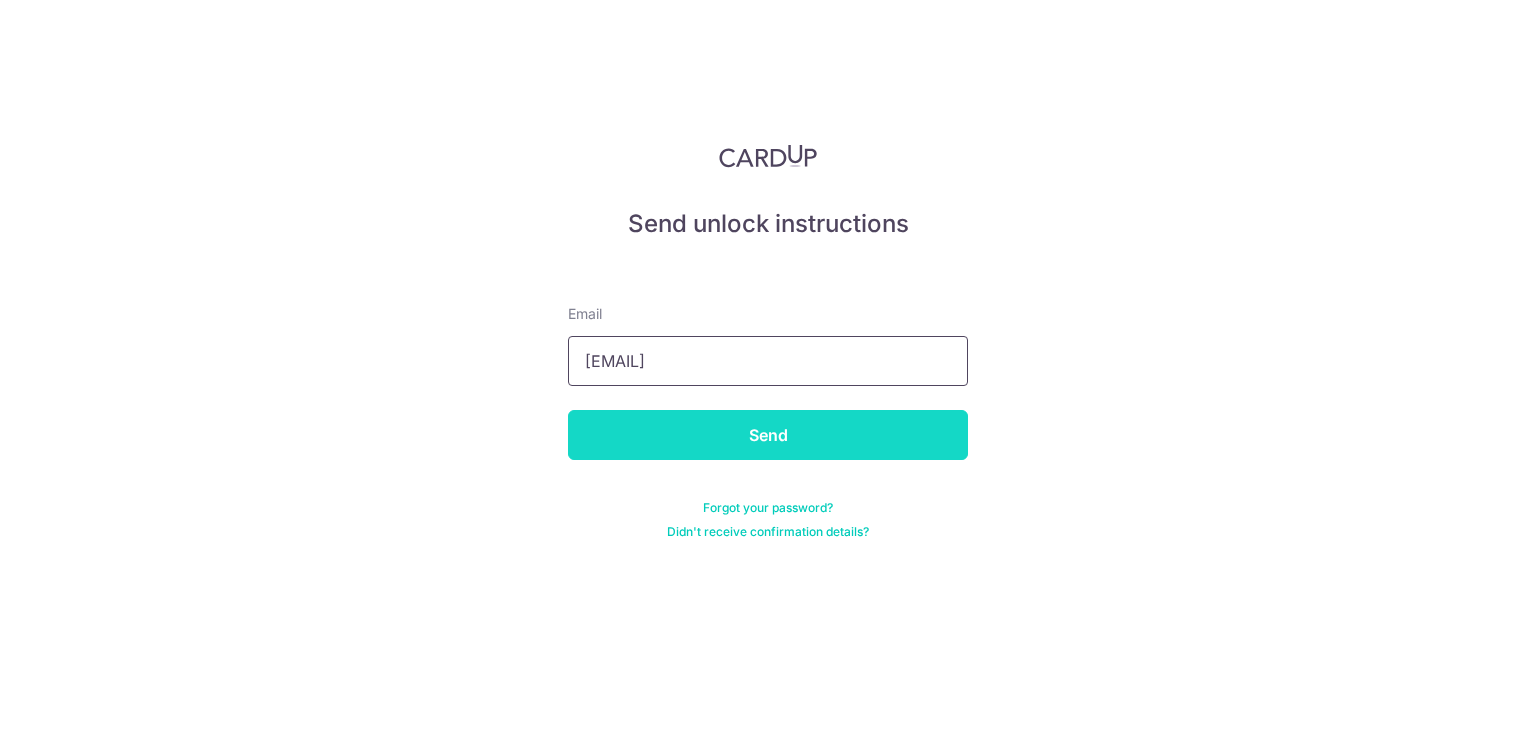 type on "[USERNAME]@[DOMAIN]" 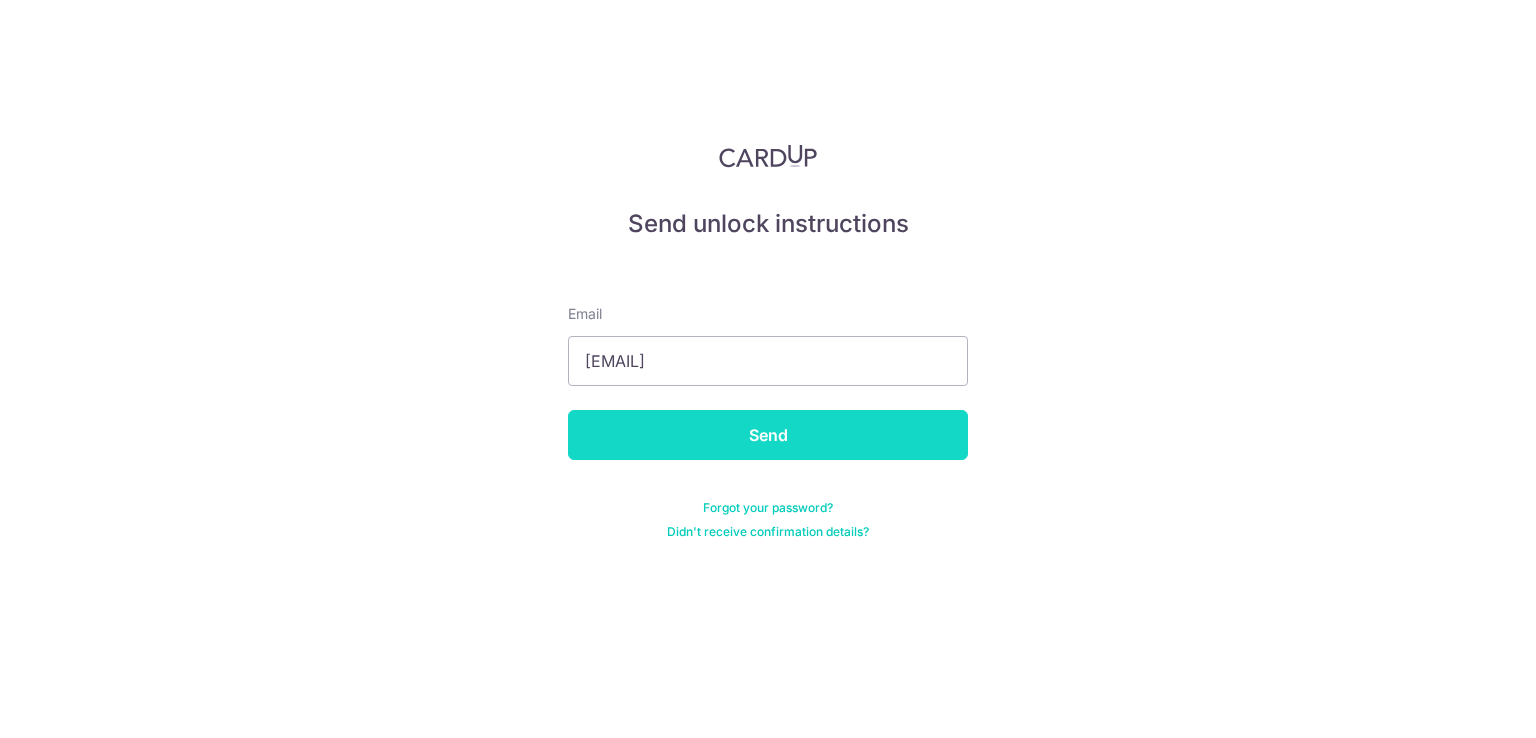 click on "Send" at bounding box center [768, 435] 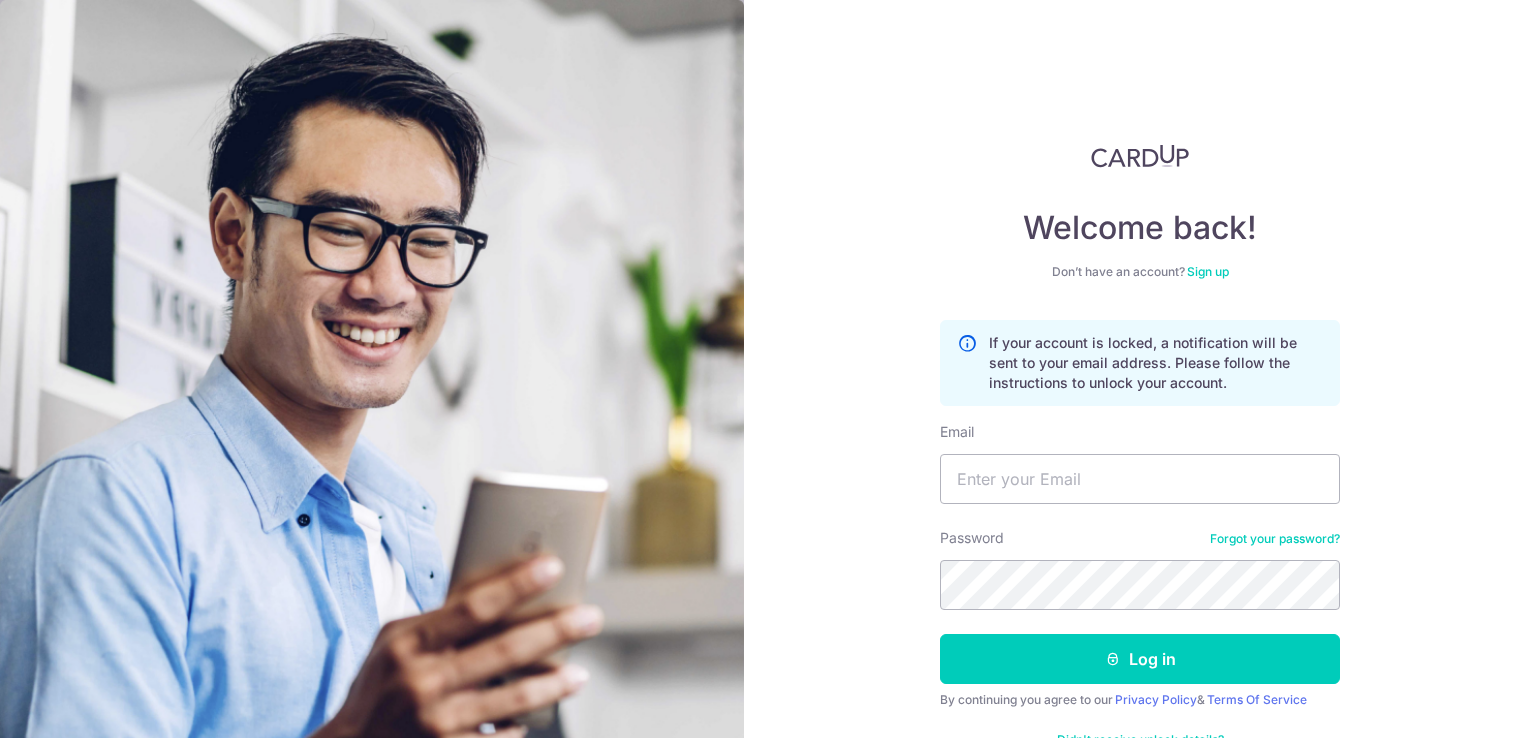 scroll, scrollTop: 0, scrollLeft: 0, axis: both 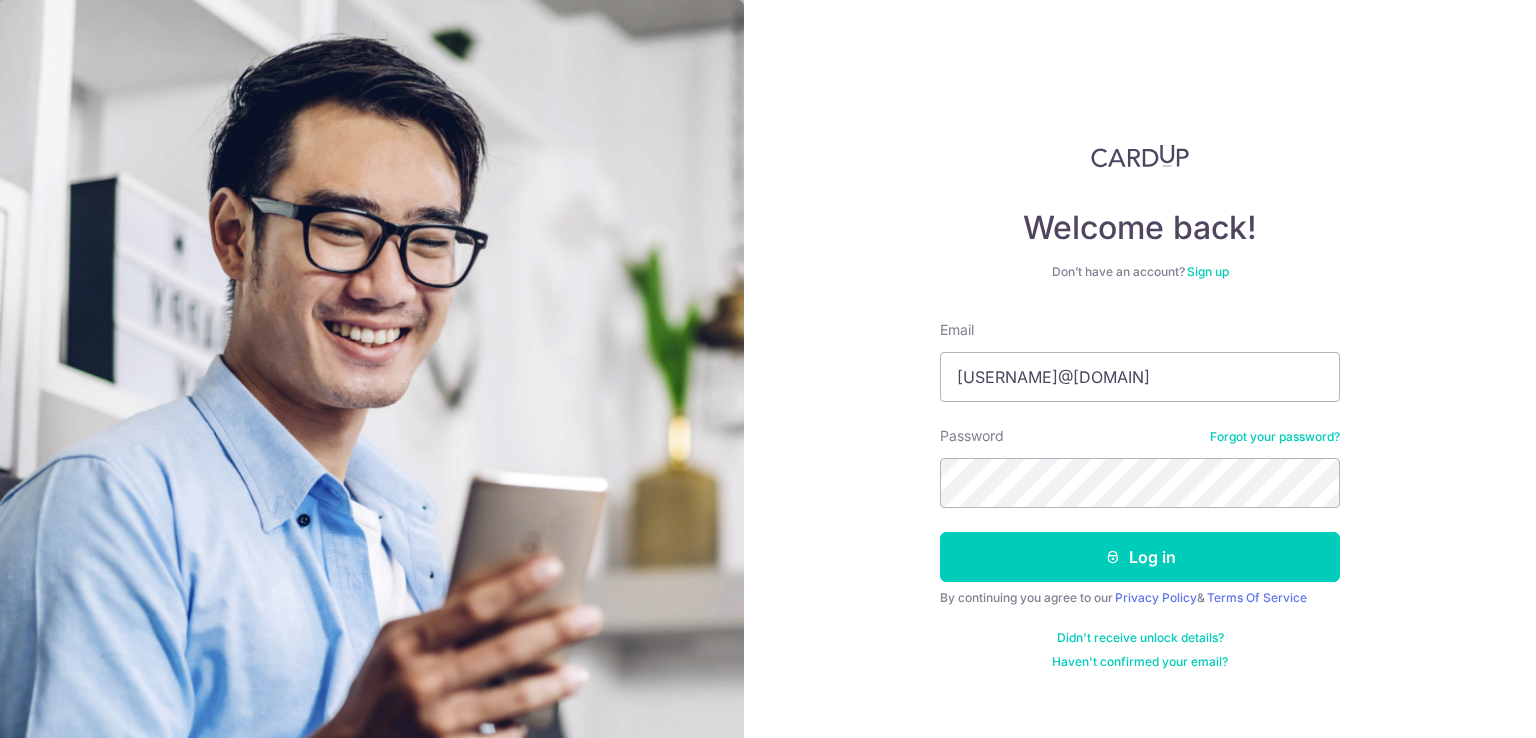 type on "[USERNAME]@[DOMAIN]" 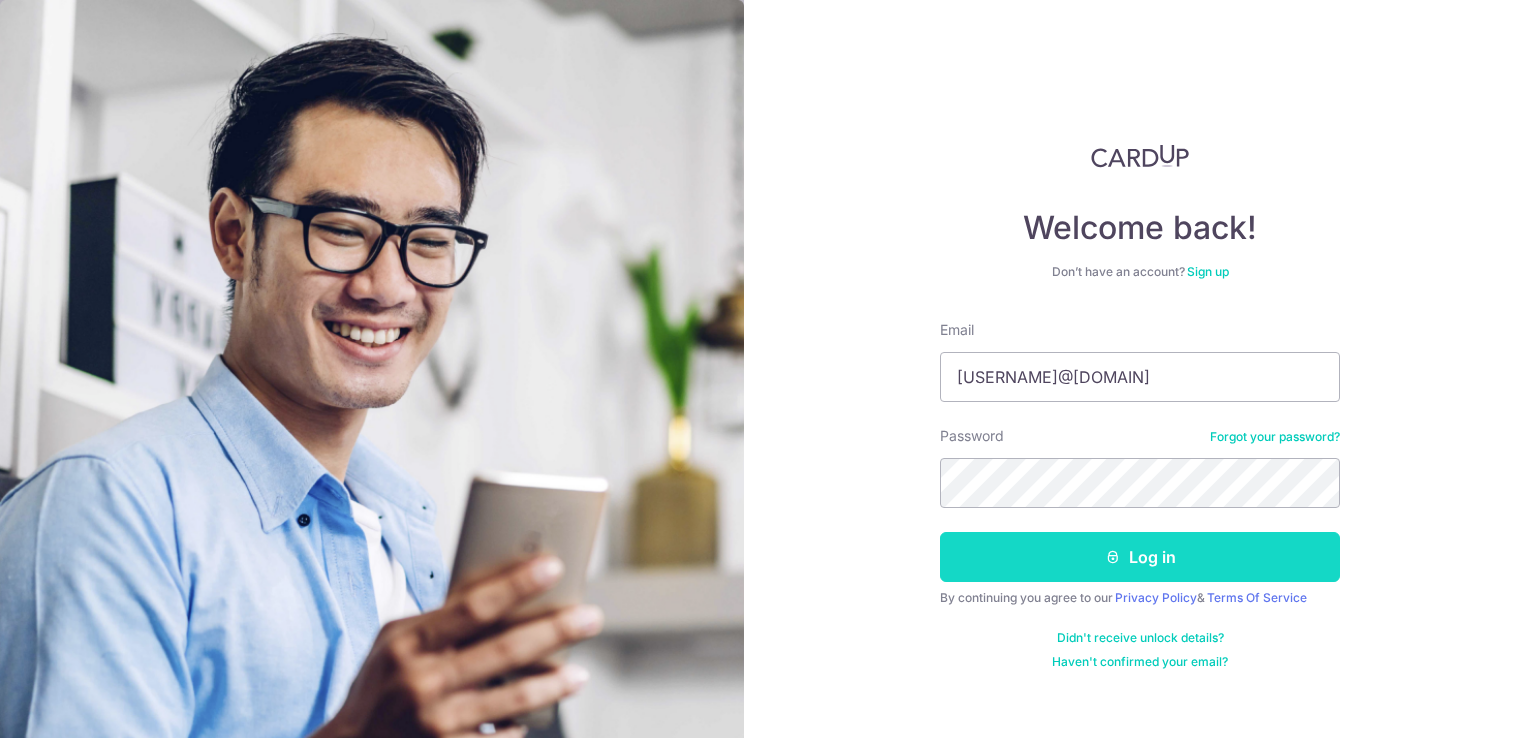 click on "Log in" at bounding box center (1140, 557) 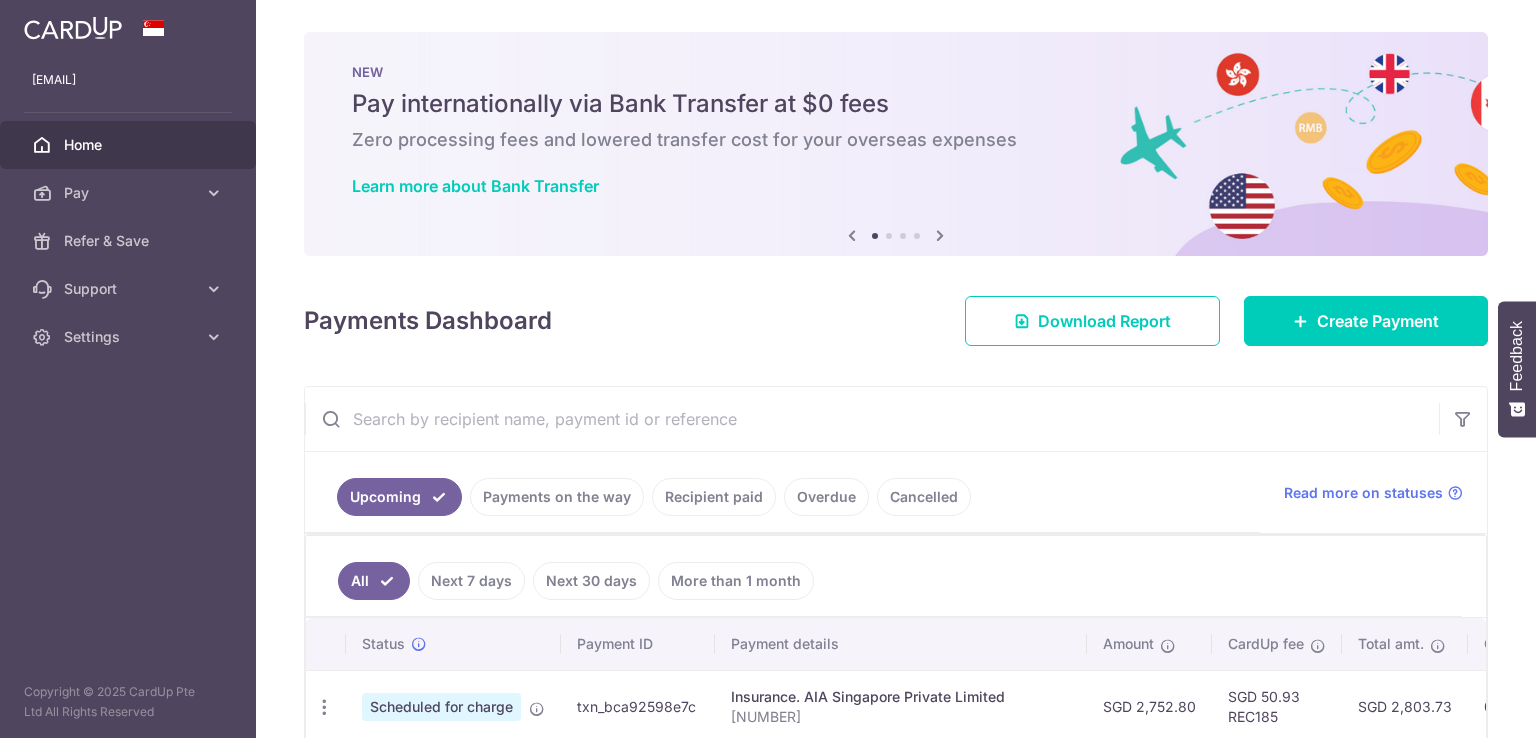 scroll, scrollTop: 0, scrollLeft: 0, axis: both 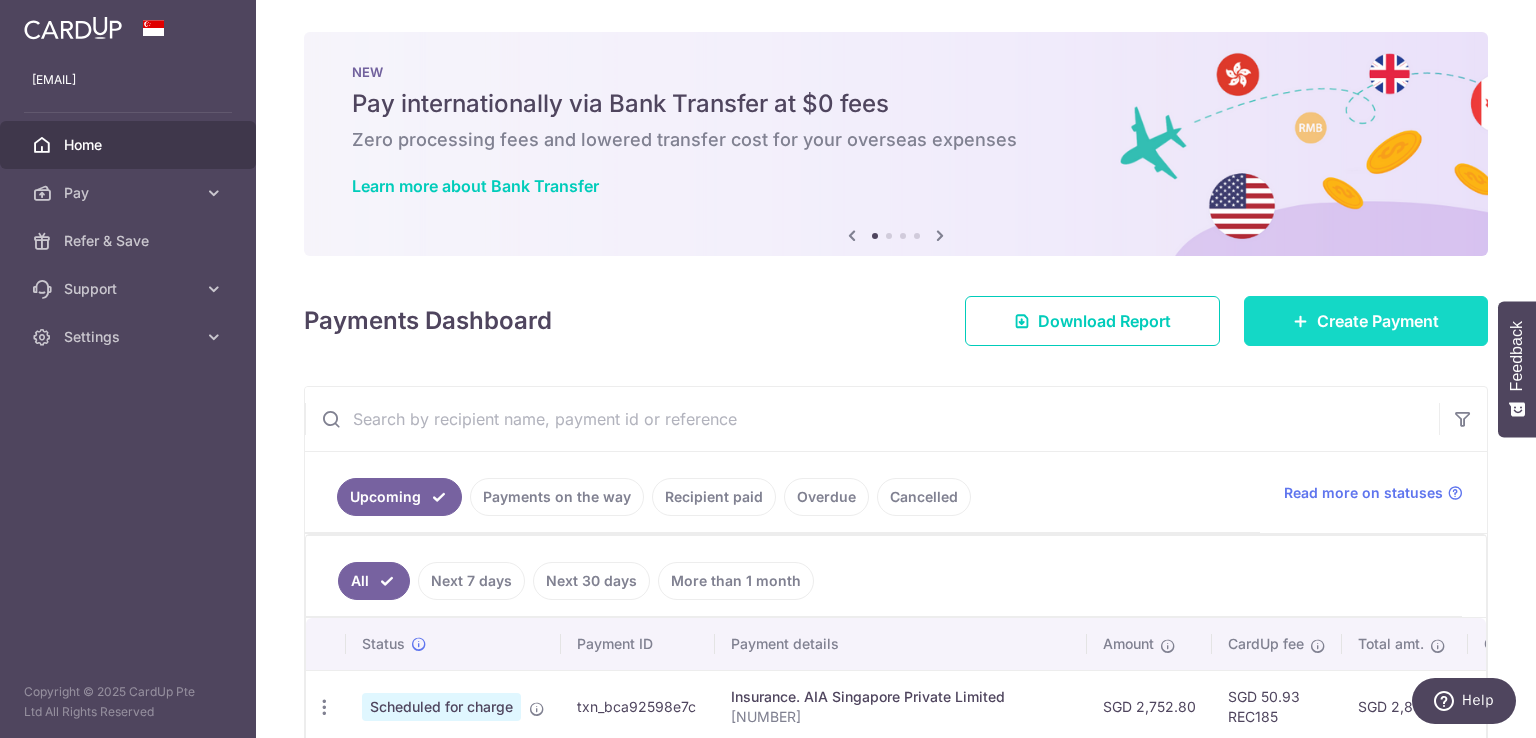 click on "Create Payment" at bounding box center [1378, 321] 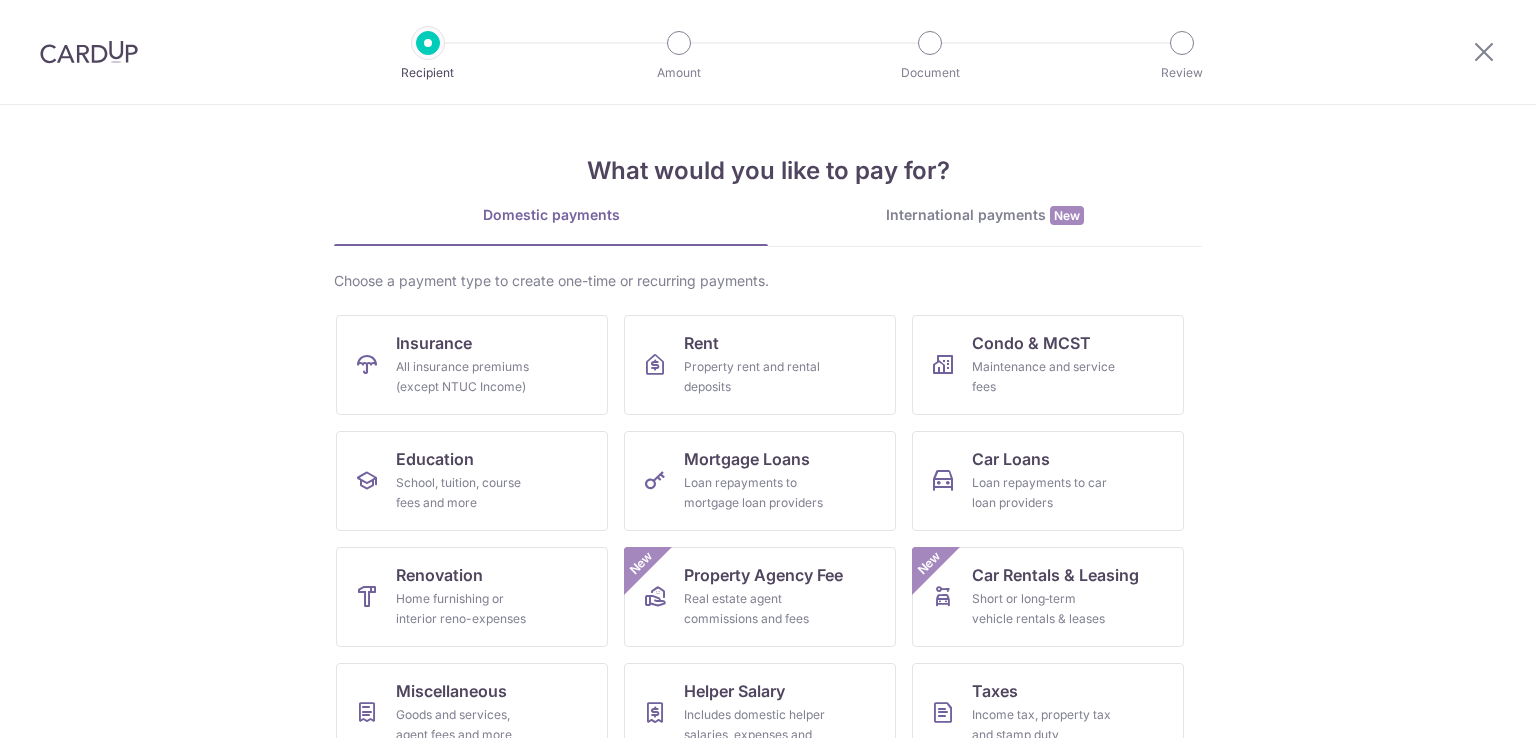 scroll, scrollTop: 0, scrollLeft: 0, axis: both 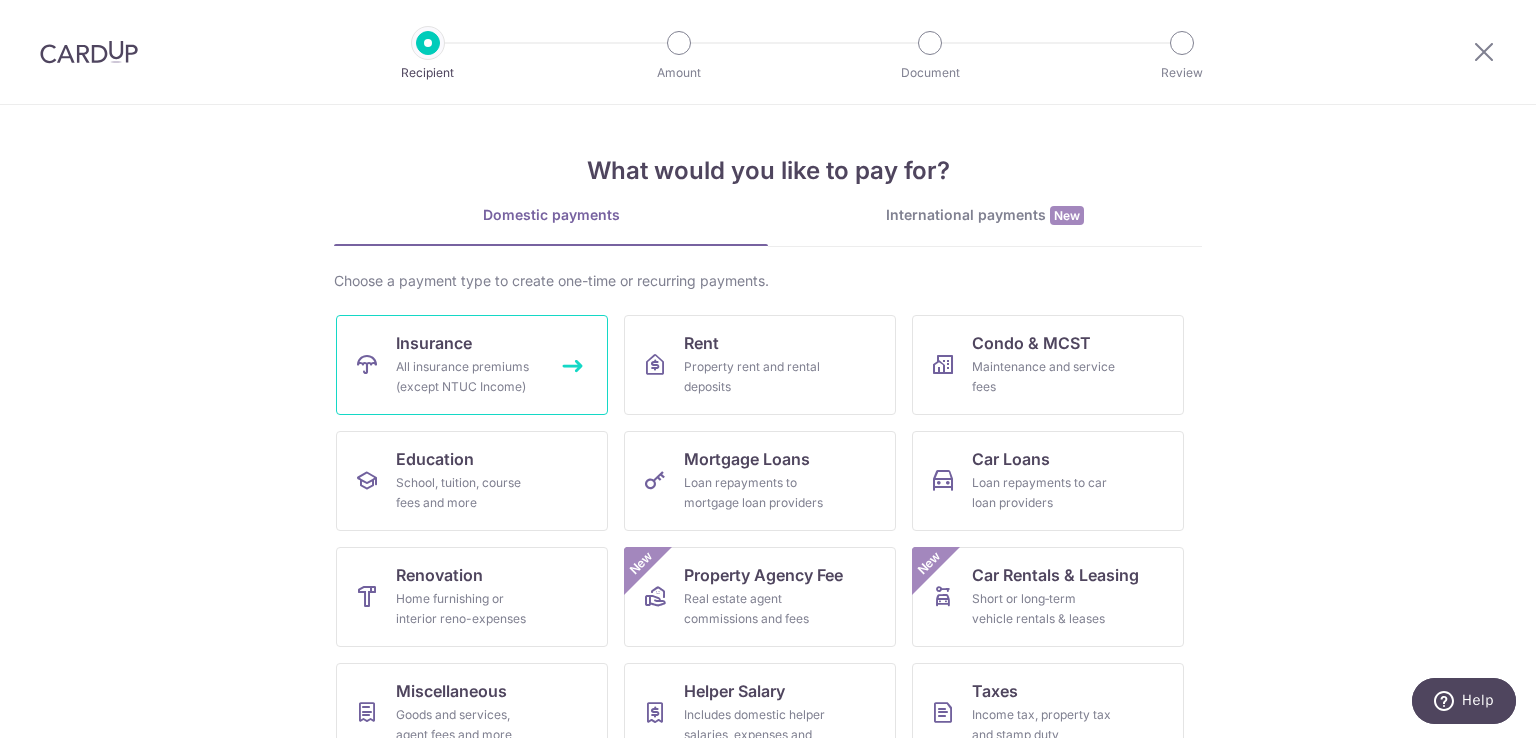 click on "Insurance All insurance premiums (except NTUC Income)" at bounding box center [472, 365] 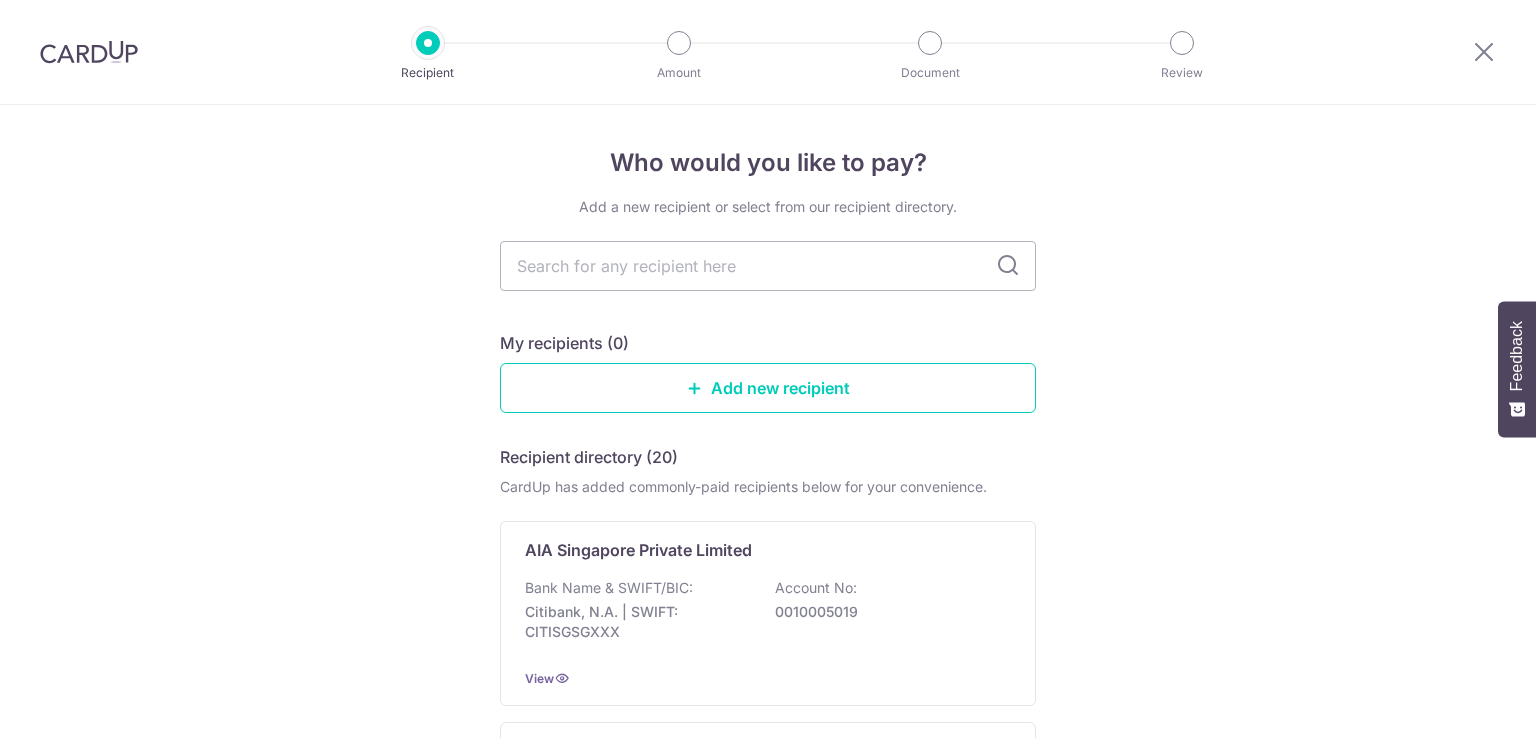 scroll, scrollTop: 0, scrollLeft: 0, axis: both 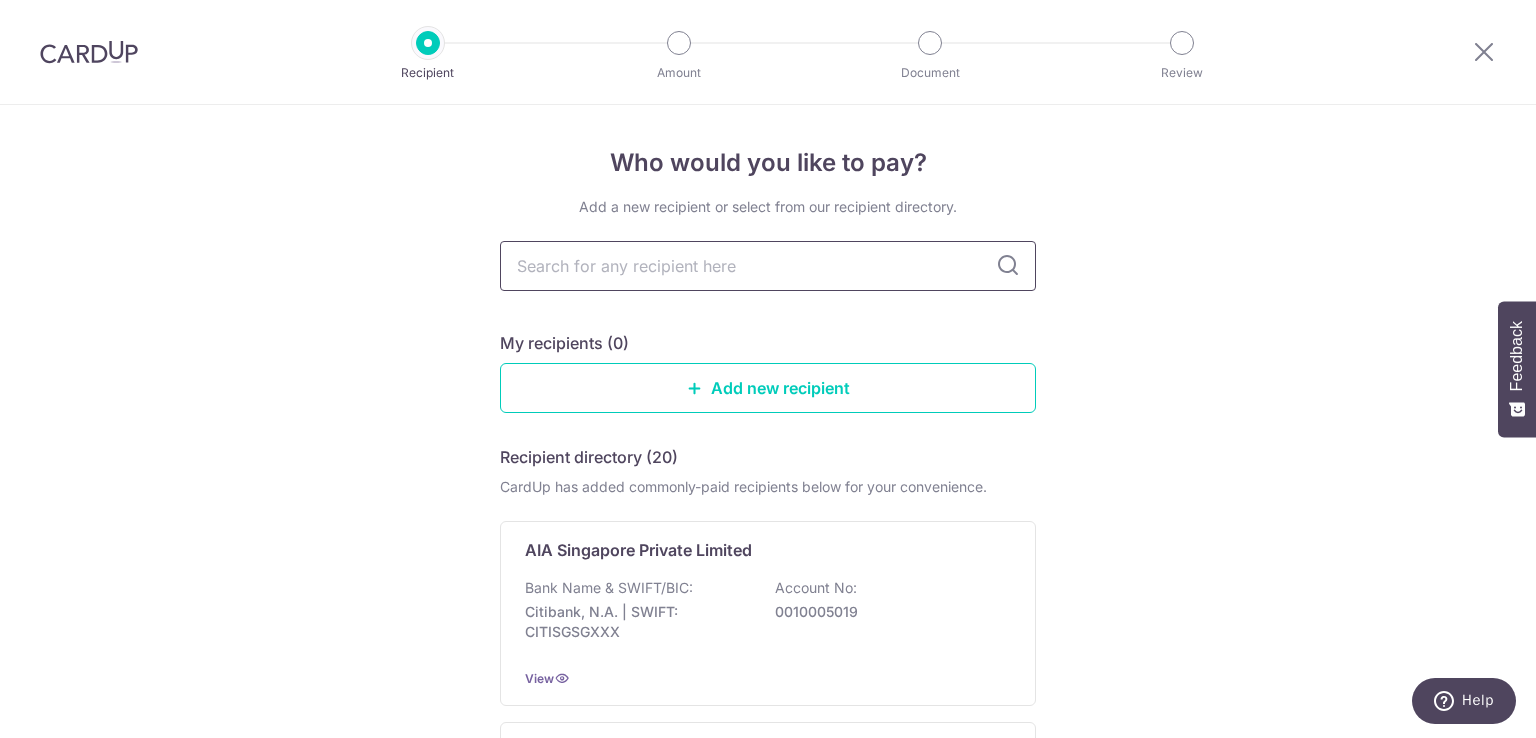 click at bounding box center [768, 266] 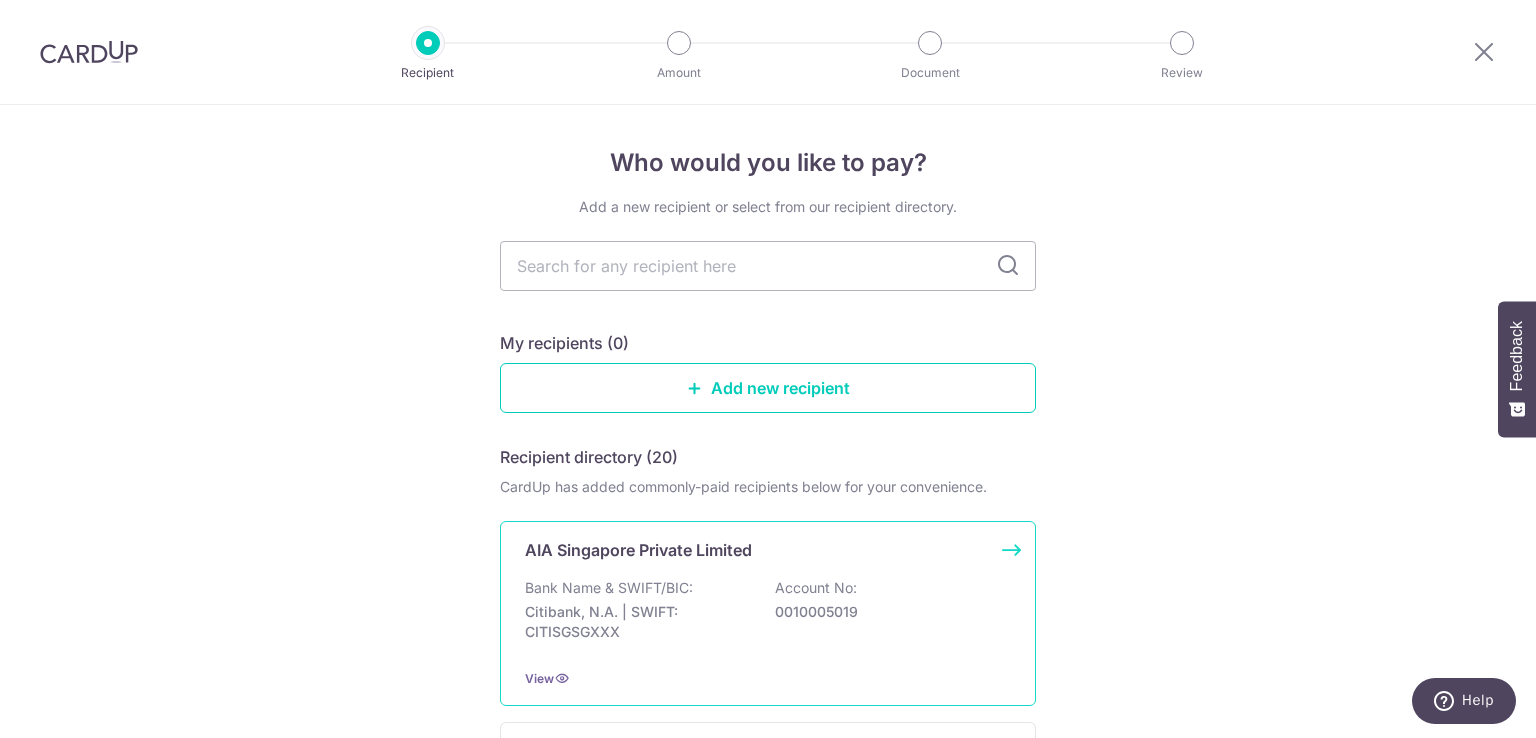 drag, startPoint x: 609, startPoint y: 590, endPoint x: 604, endPoint y: 579, distance: 12.083046 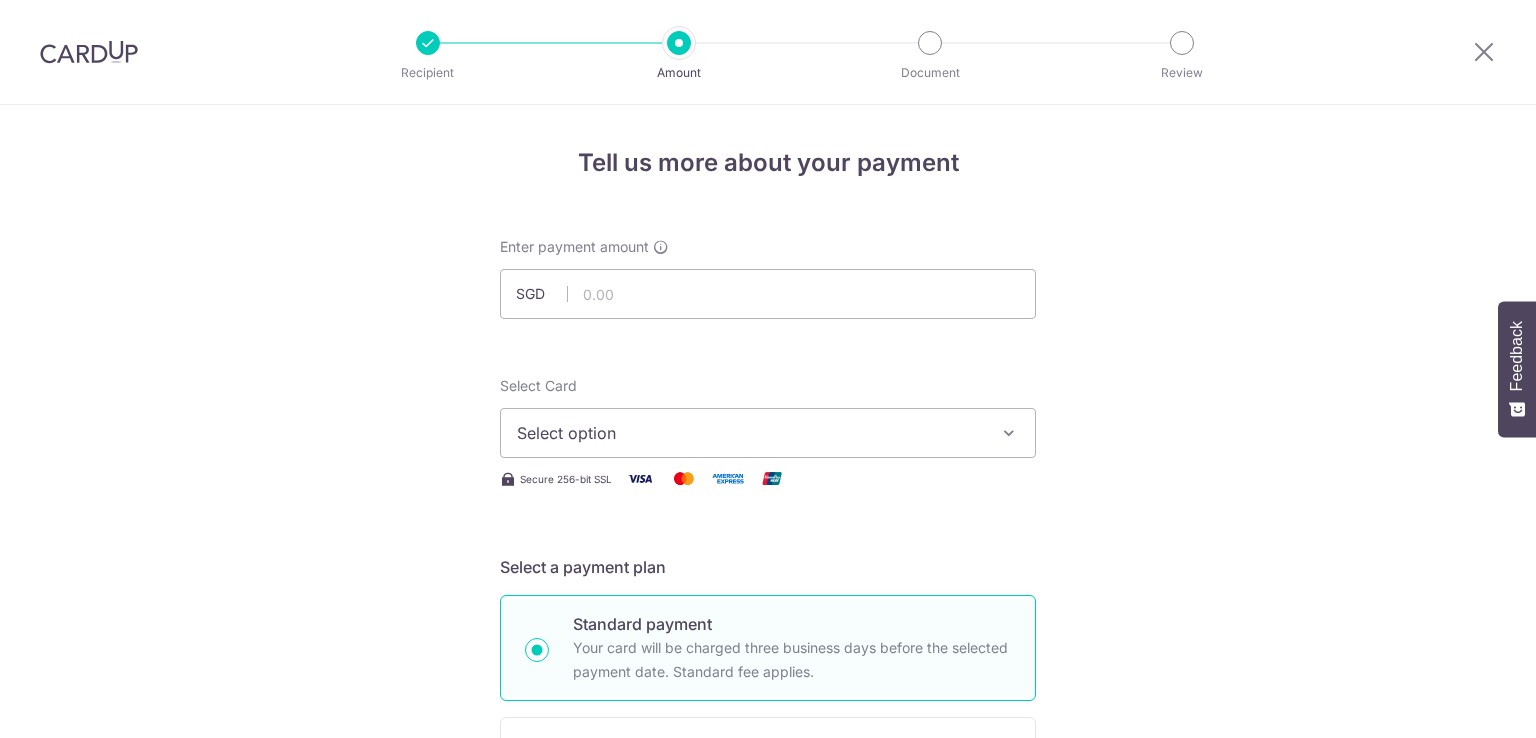 scroll, scrollTop: 0, scrollLeft: 0, axis: both 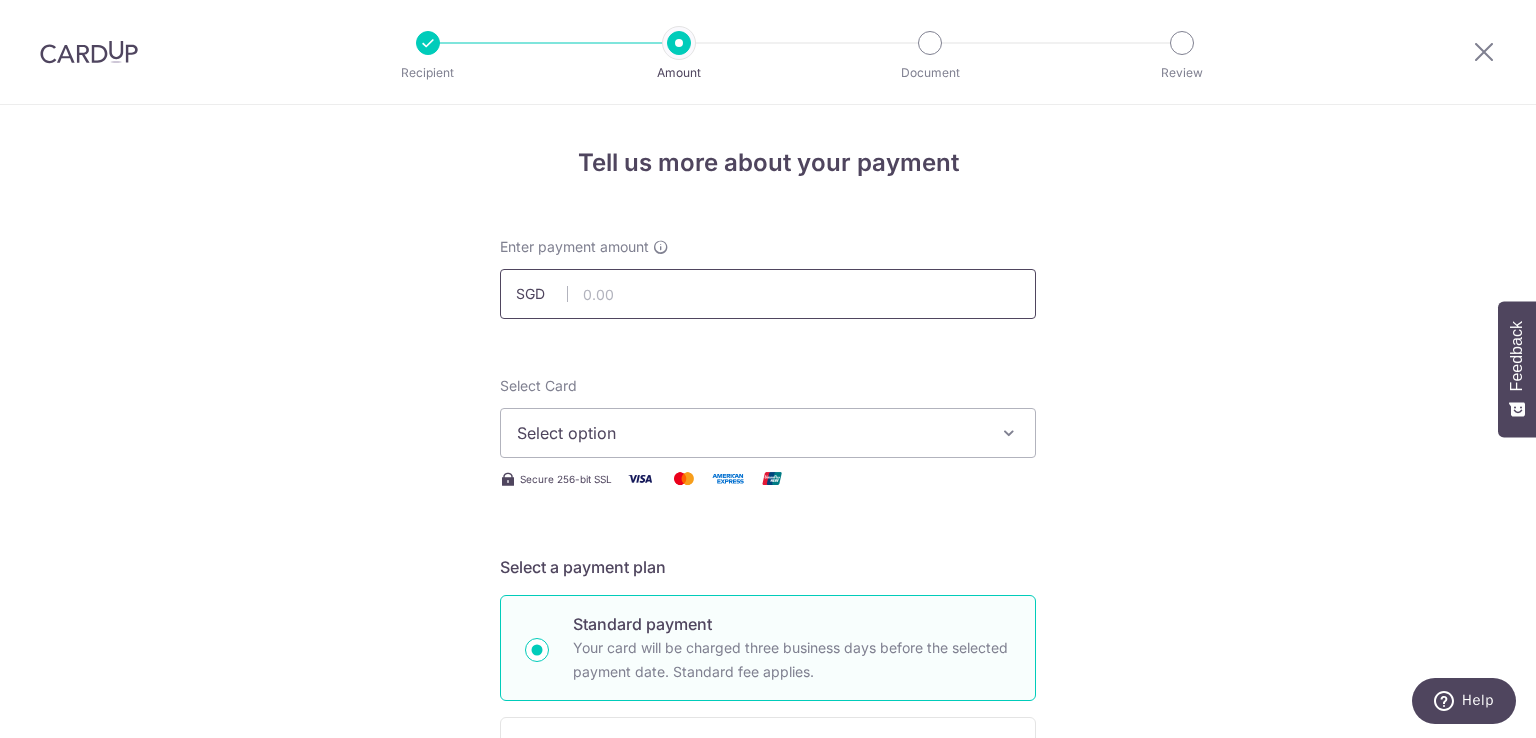 click at bounding box center [768, 294] 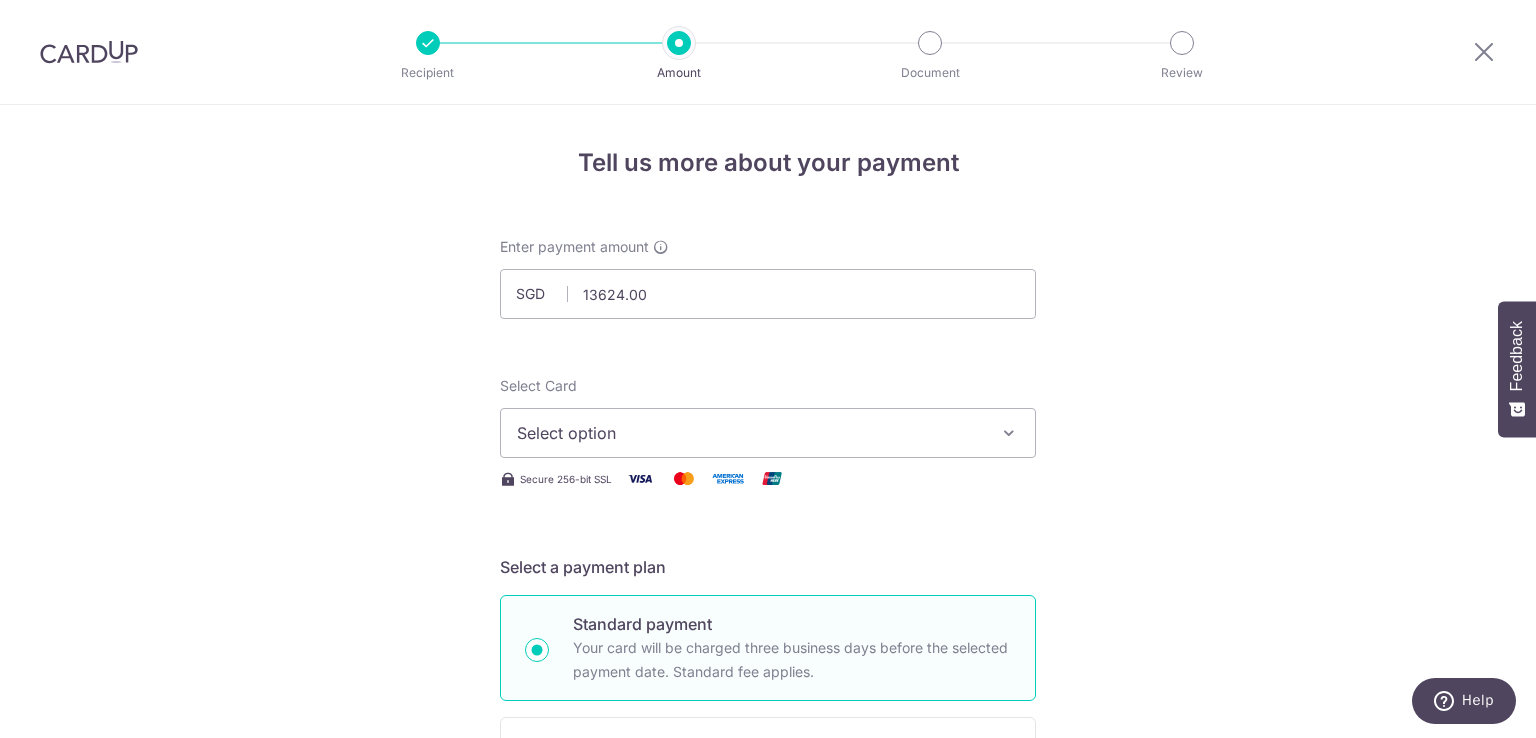 type on "13,624.00" 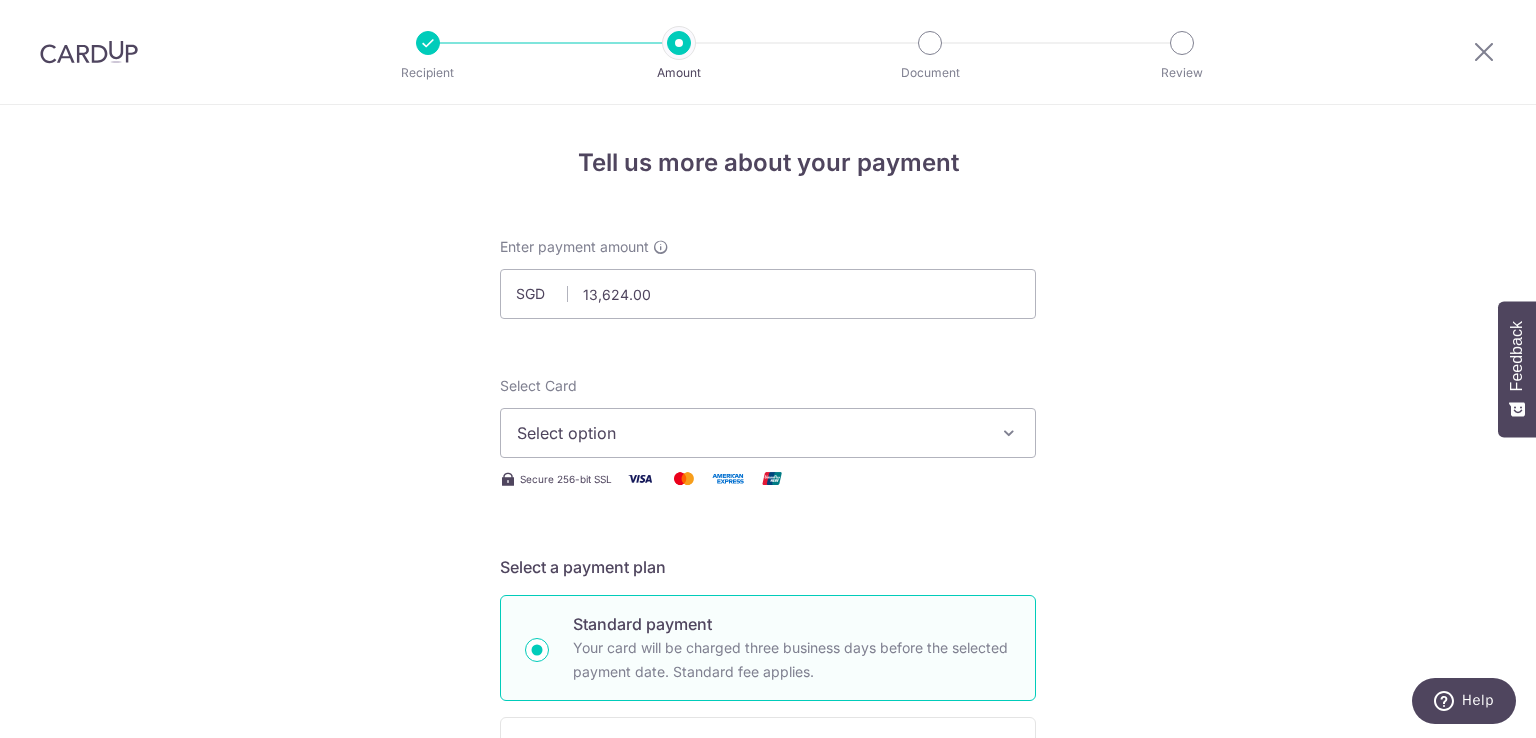 type 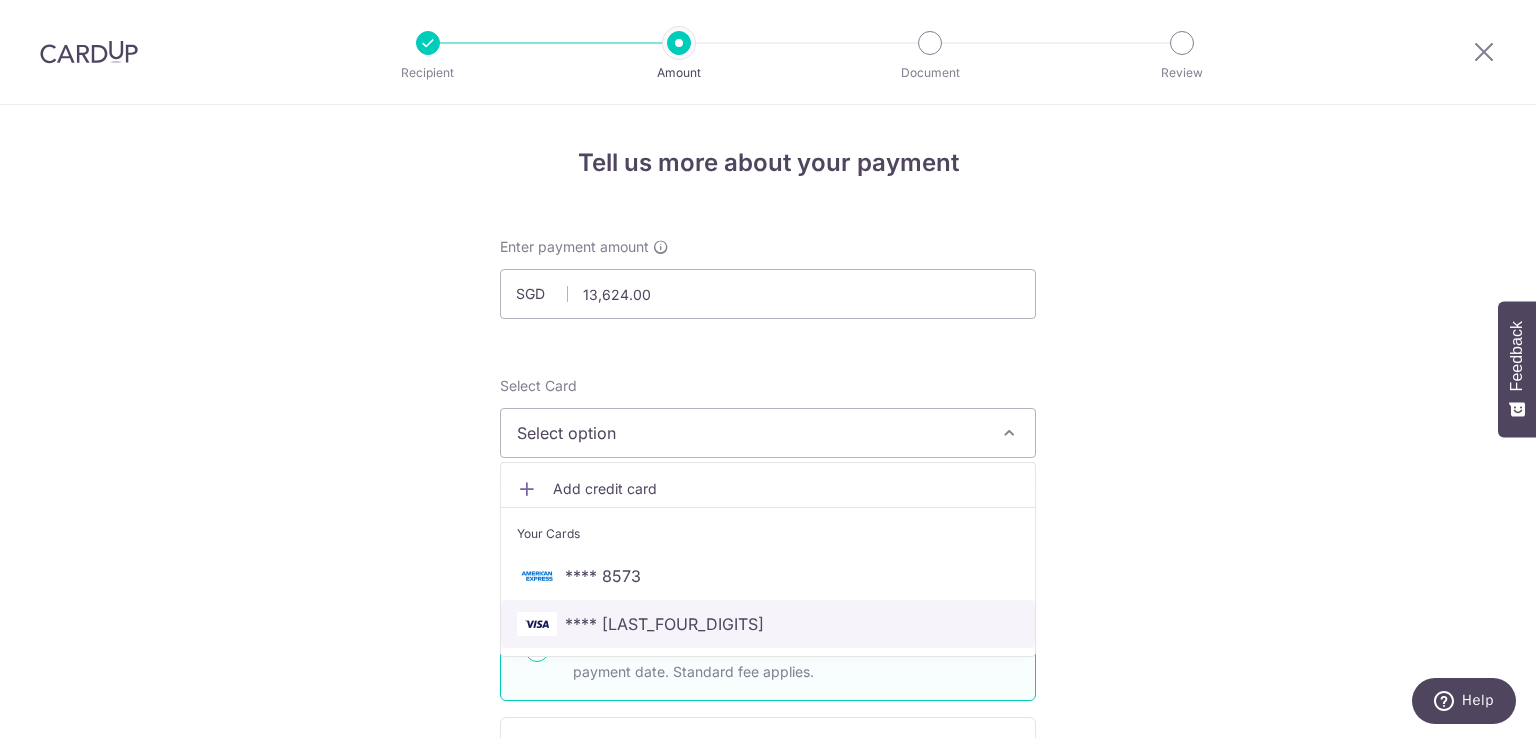 click on "[CREDIT_CARD]" at bounding box center (664, 624) 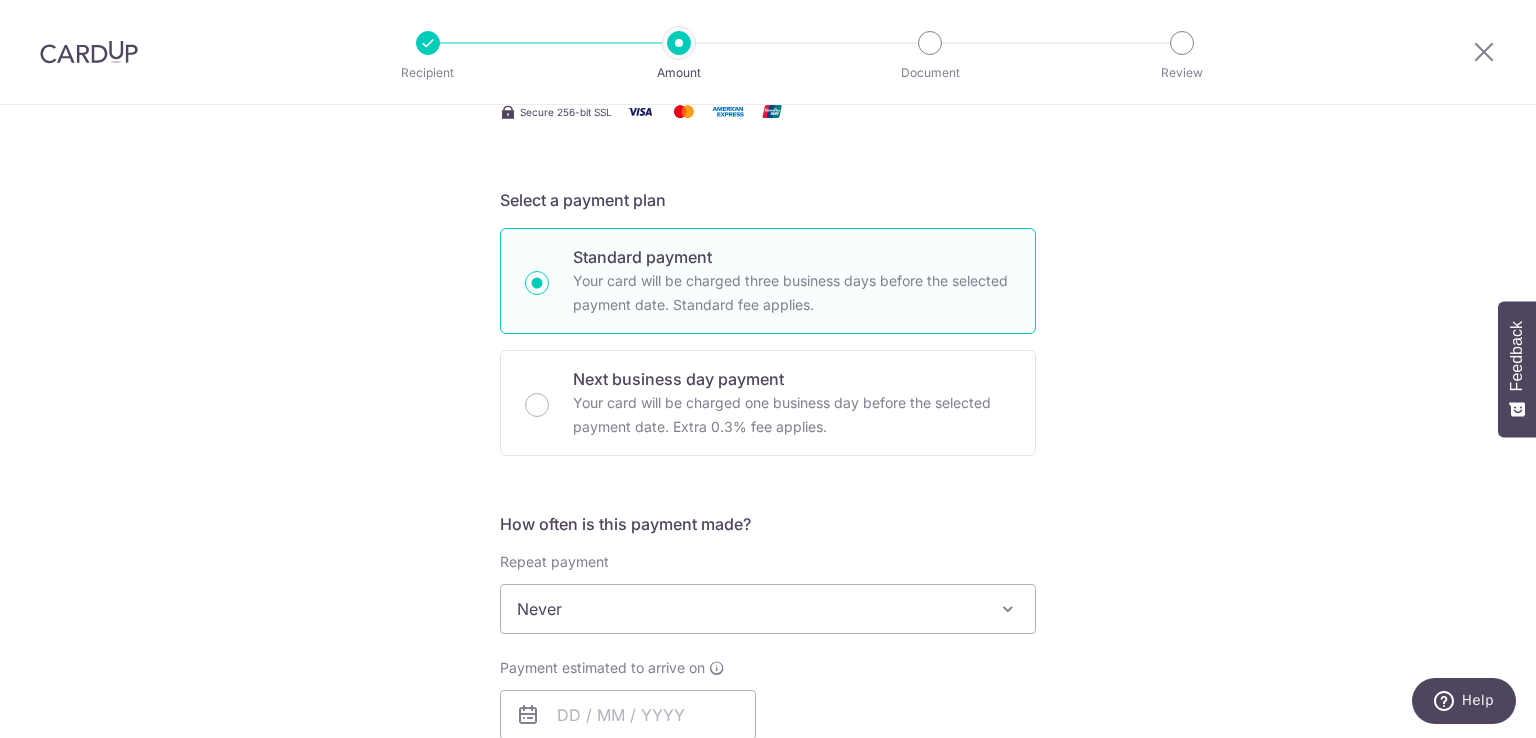 scroll, scrollTop: 400, scrollLeft: 0, axis: vertical 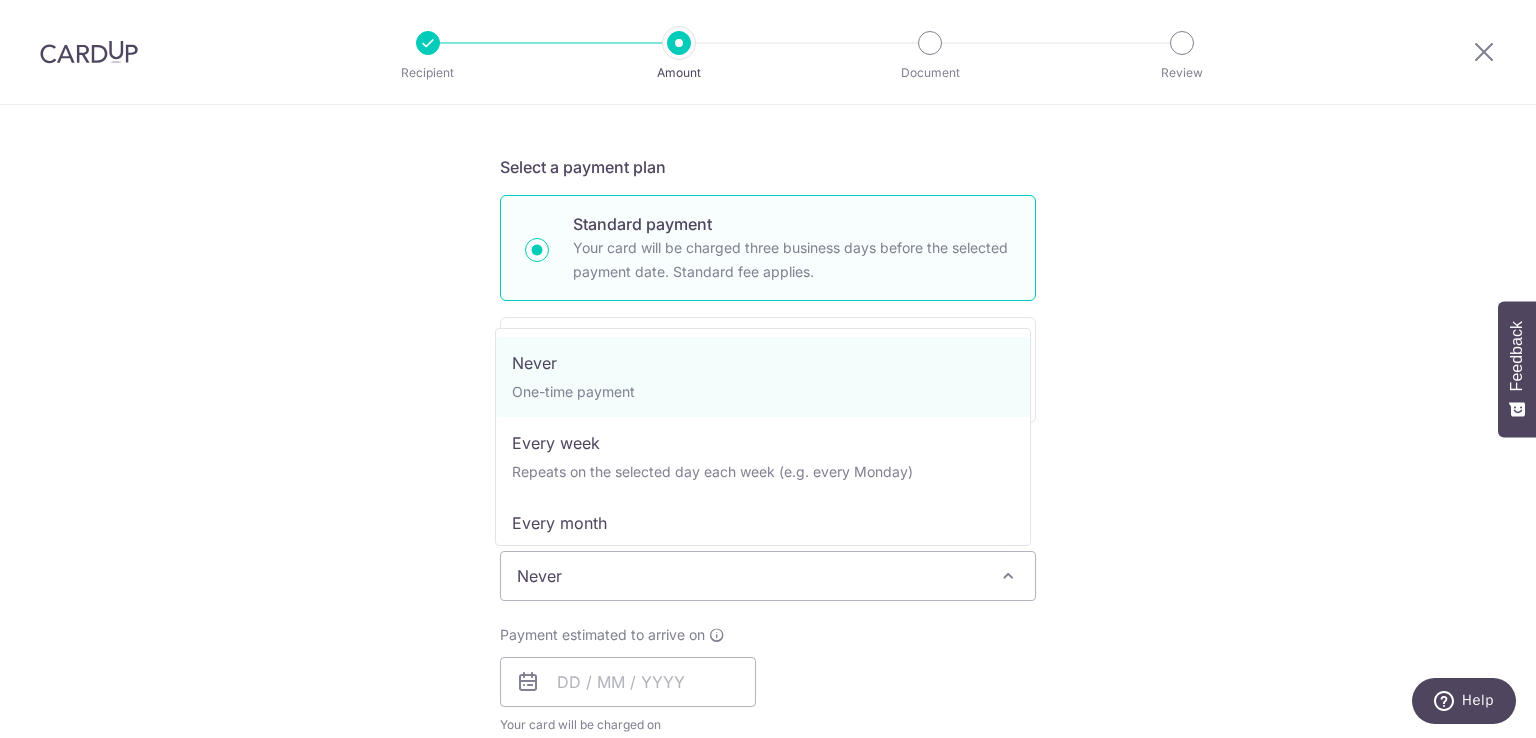 click on "Never" at bounding box center (768, 576) 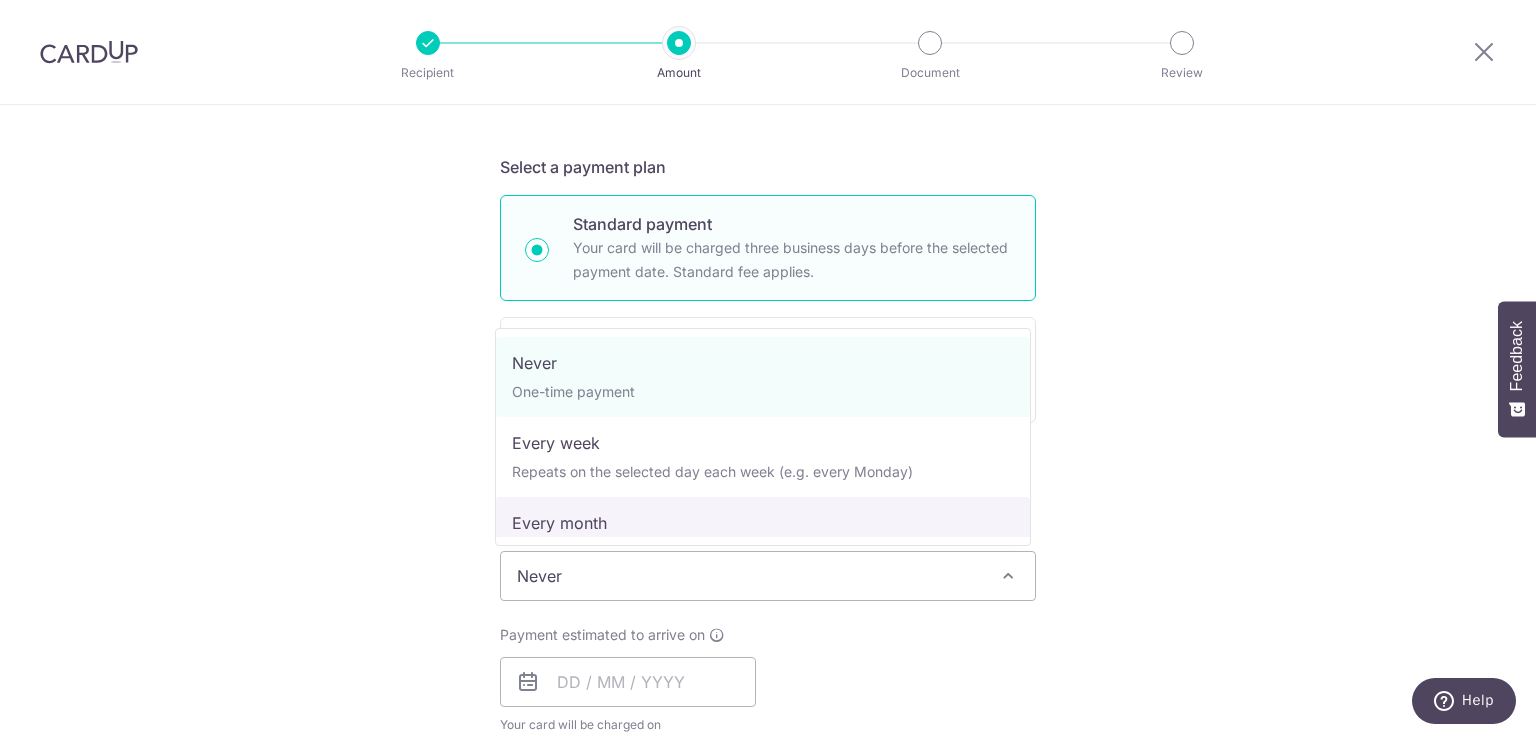 select on "3" 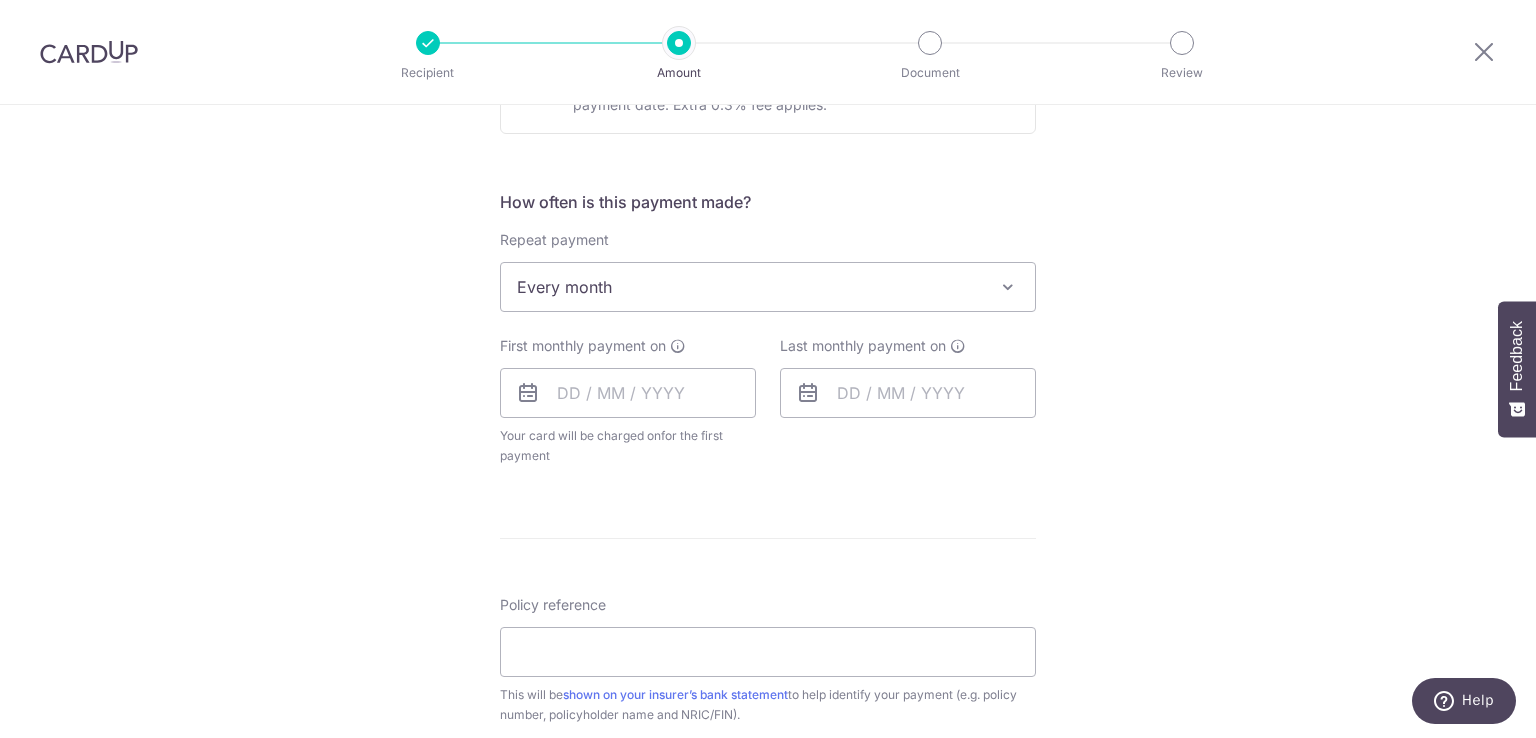 scroll, scrollTop: 700, scrollLeft: 0, axis: vertical 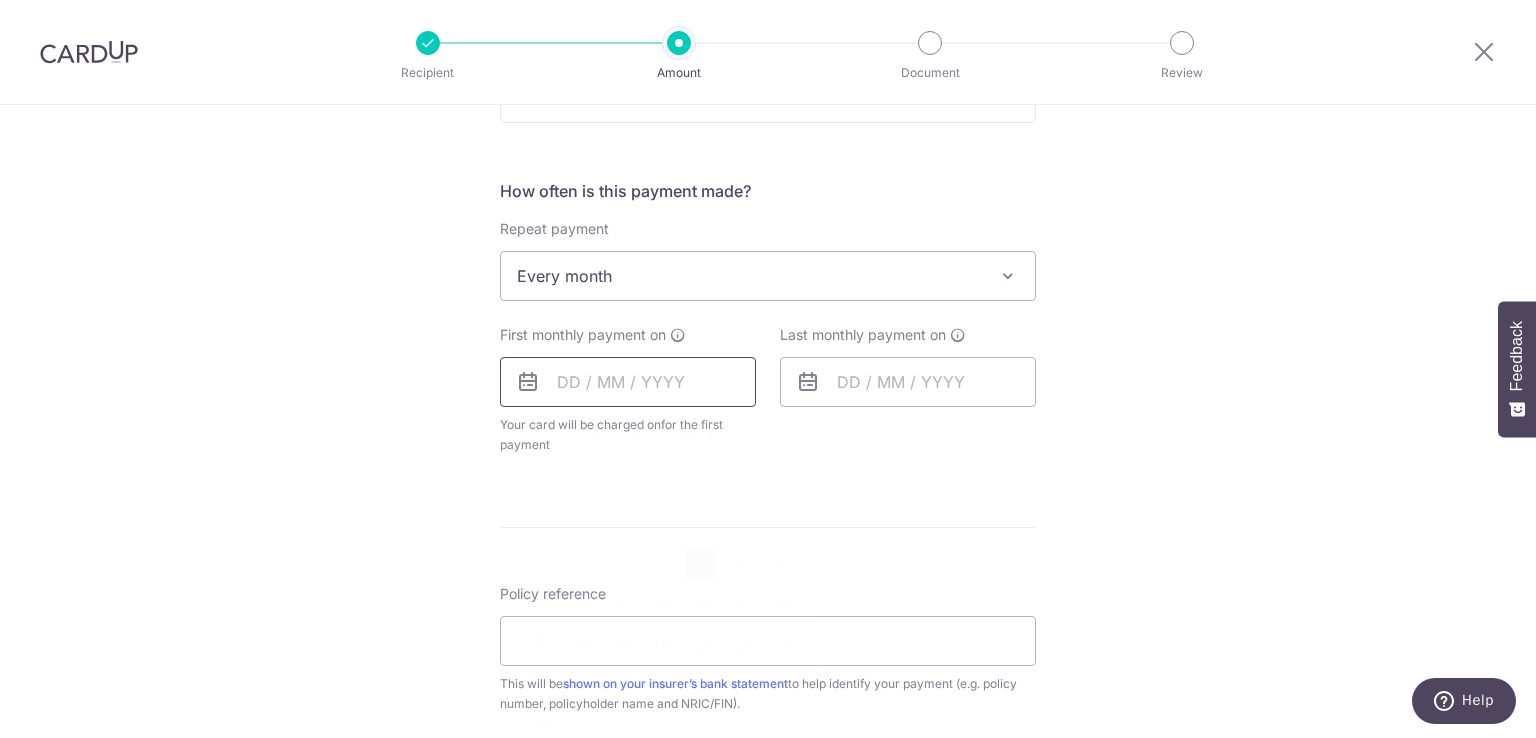 click at bounding box center (628, 382) 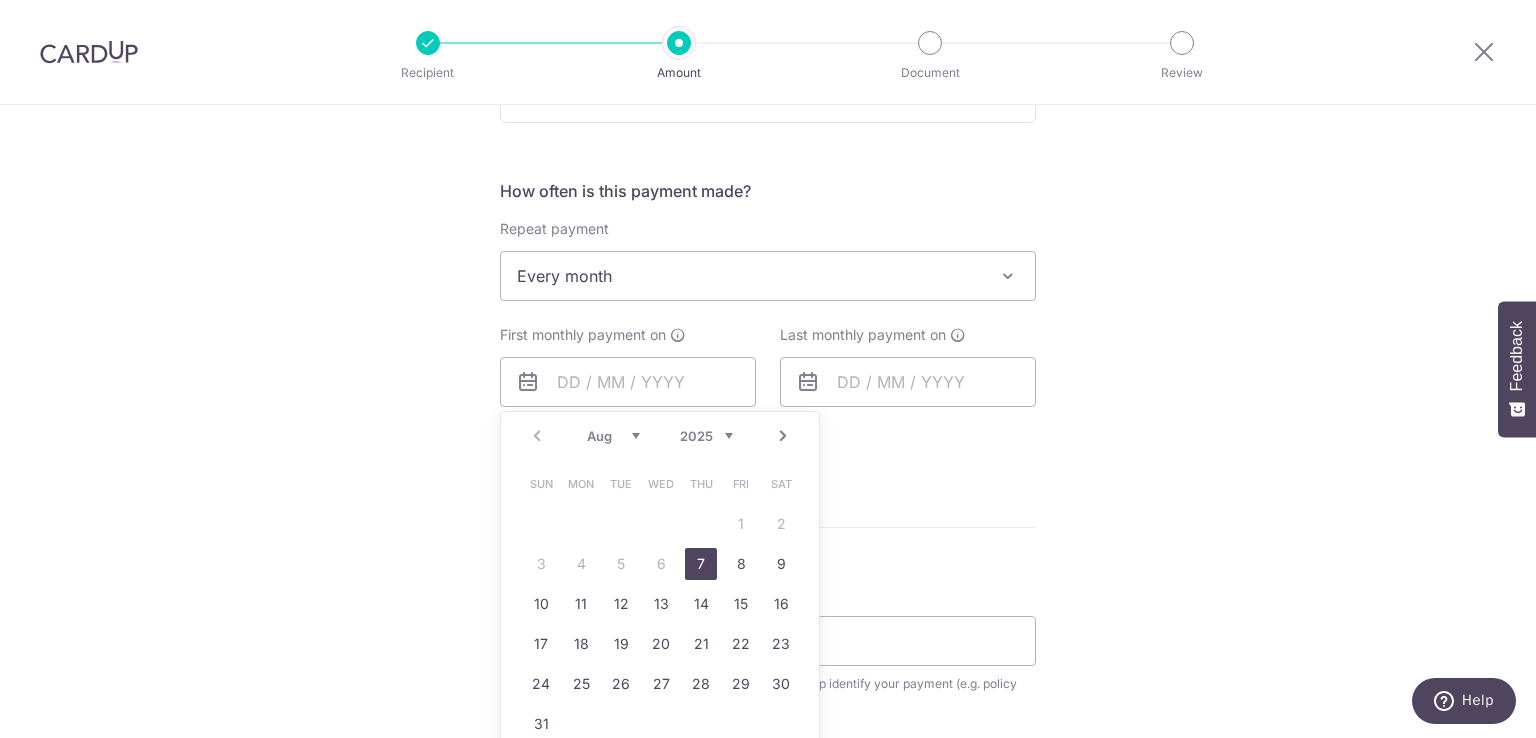 click on "7" at bounding box center [701, 564] 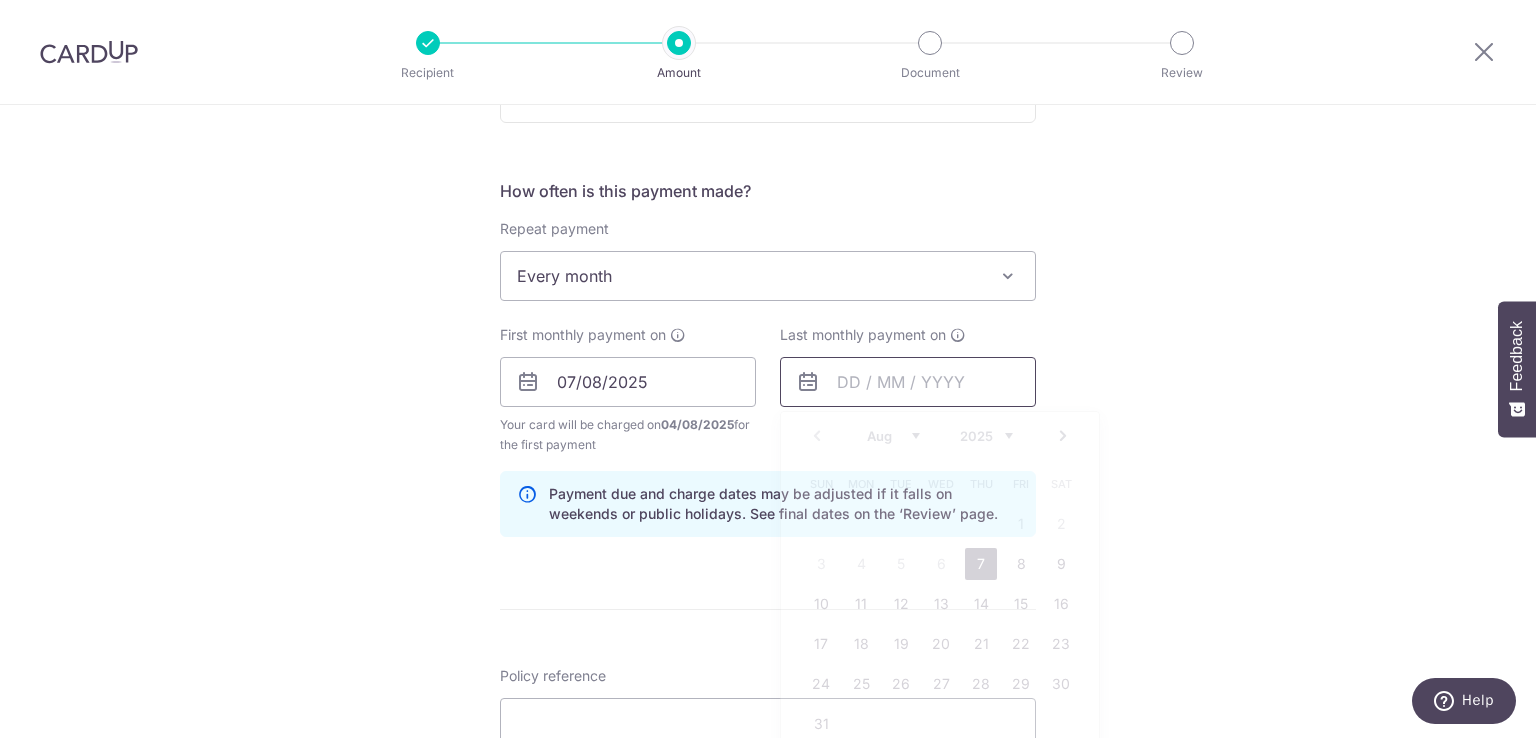click at bounding box center [908, 382] 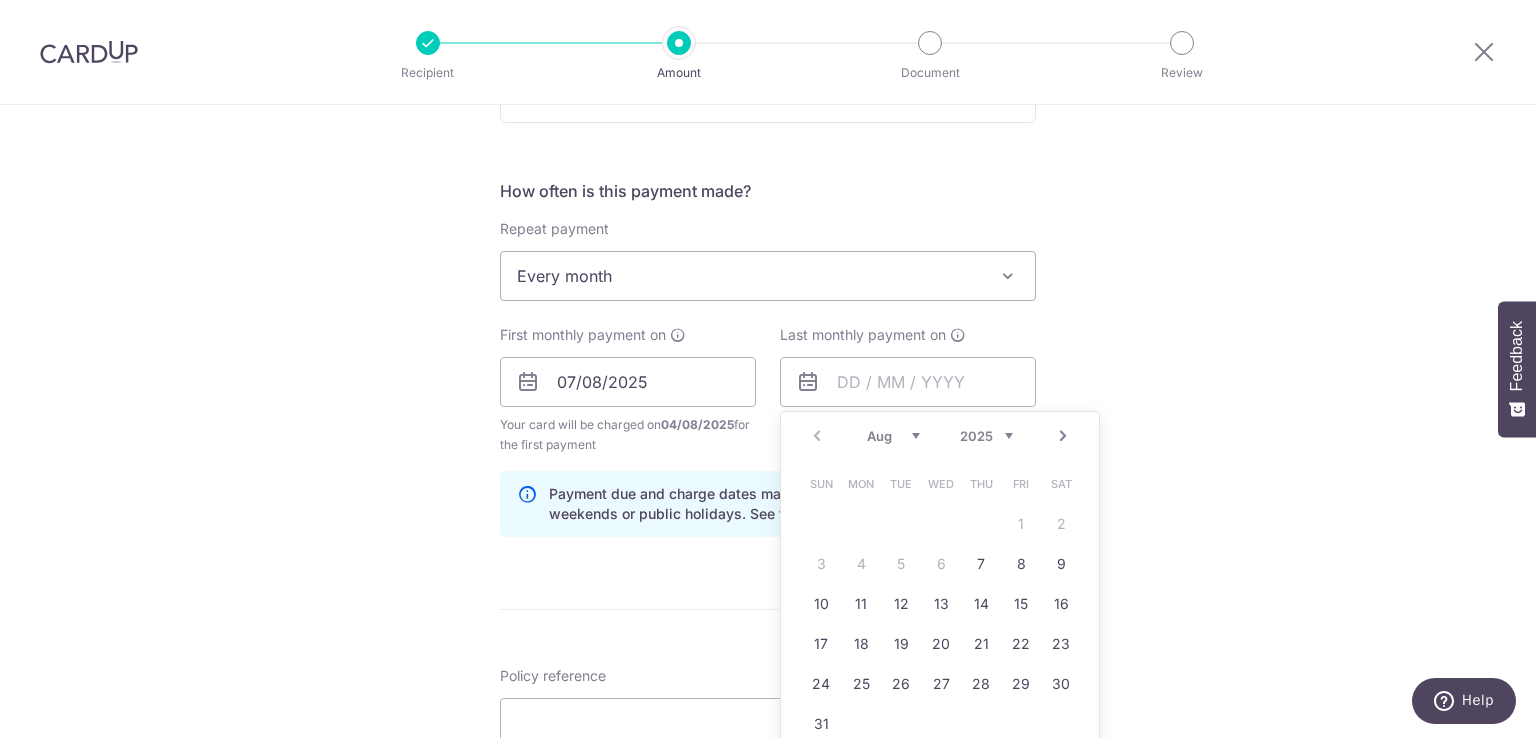click on "Prev Next Aug Sep Oct Nov Dec 2025 2026 2027 2028 2029 2030 2031 2032 2033 2034 2035" at bounding box center [940, 436] 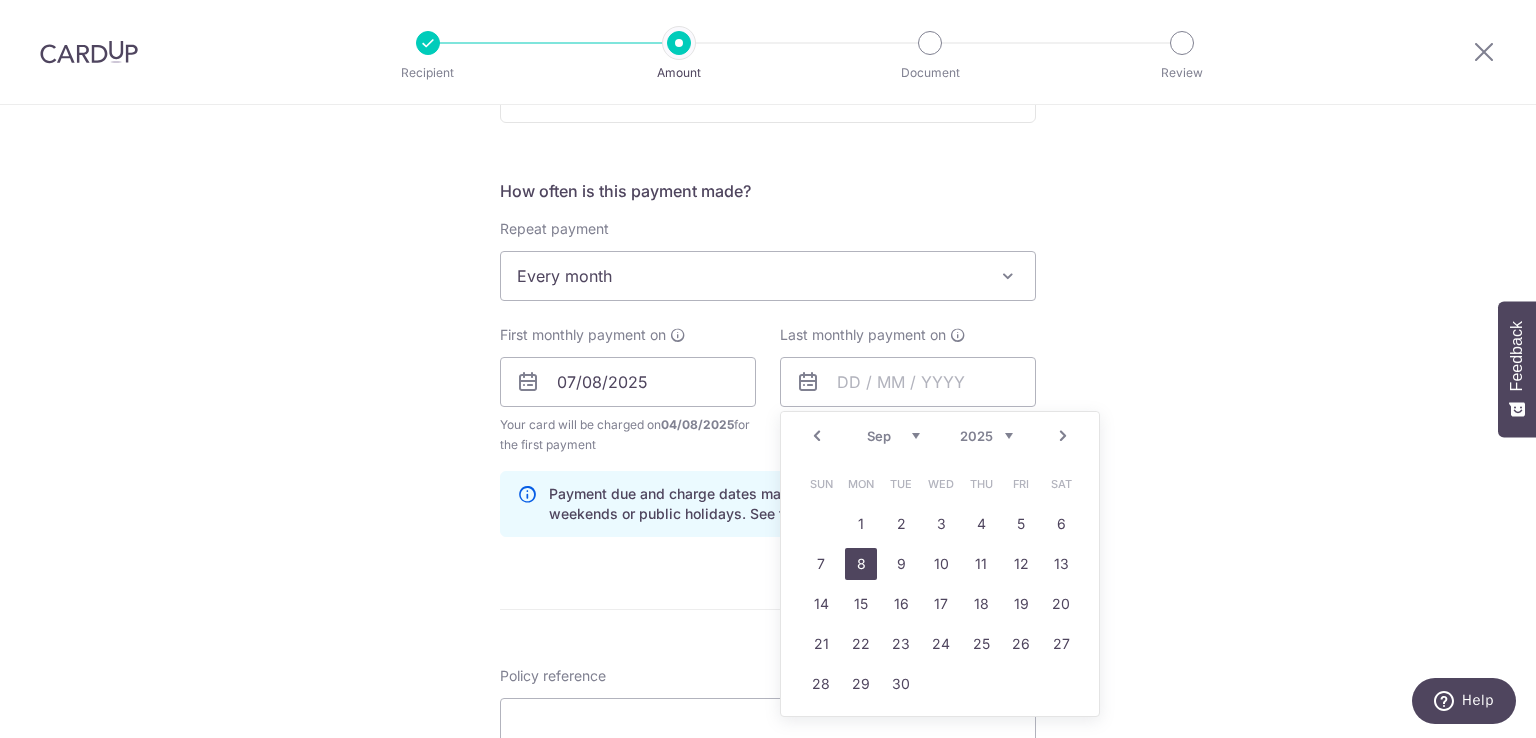 click on "8" at bounding box center (861, 564) 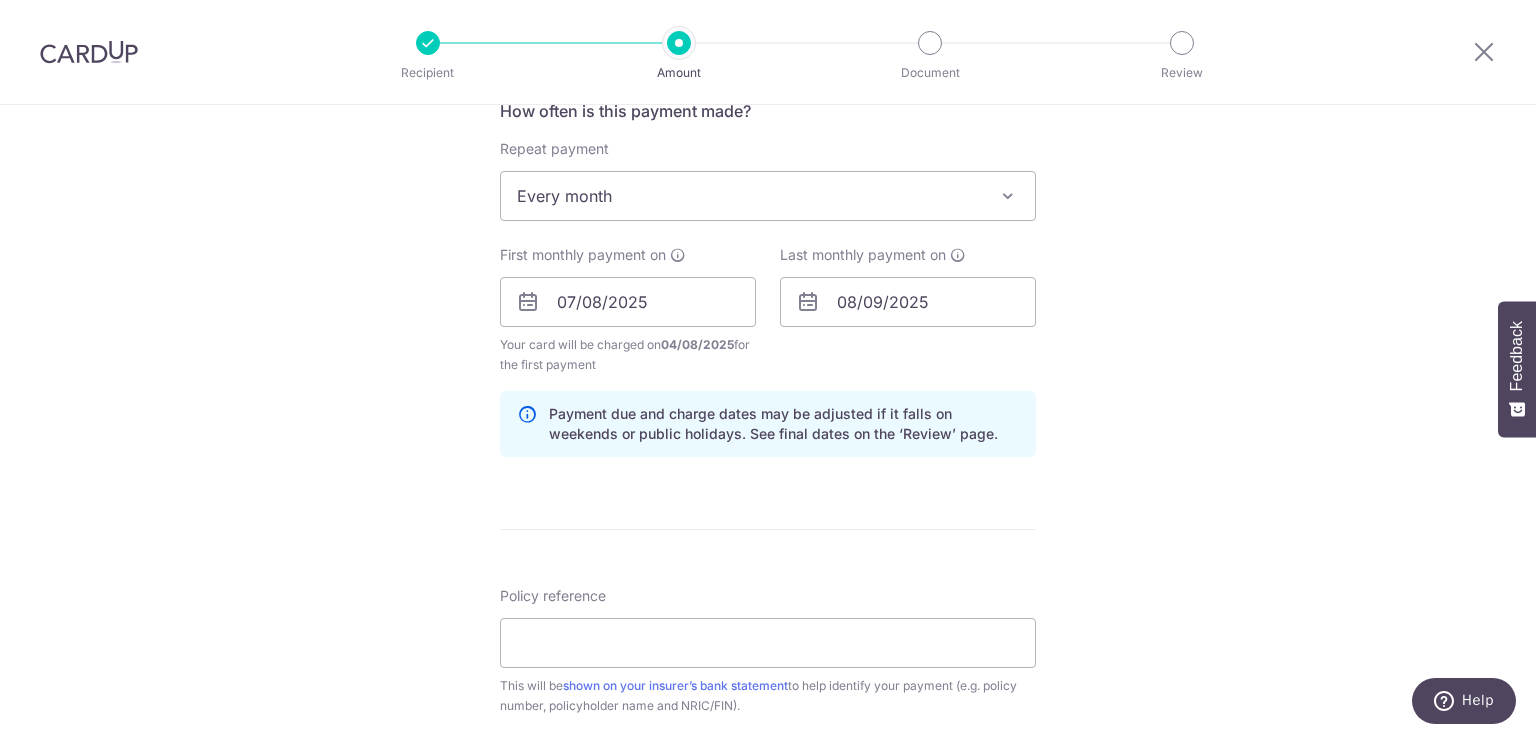scroll, scrollTop: 900, scrollLeft: 0, axis: vertical 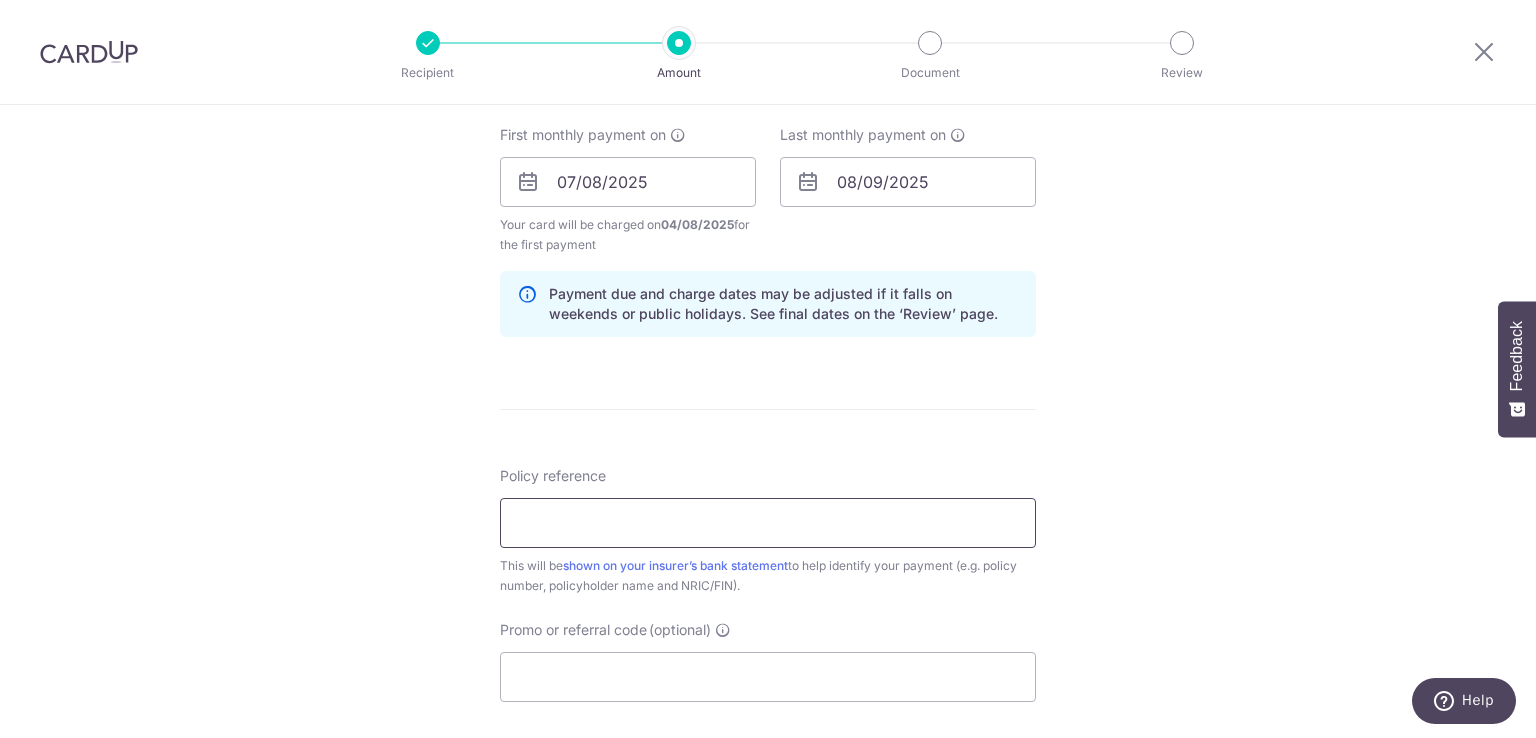 click on "Policy reference" at bounding box center (768, 523) 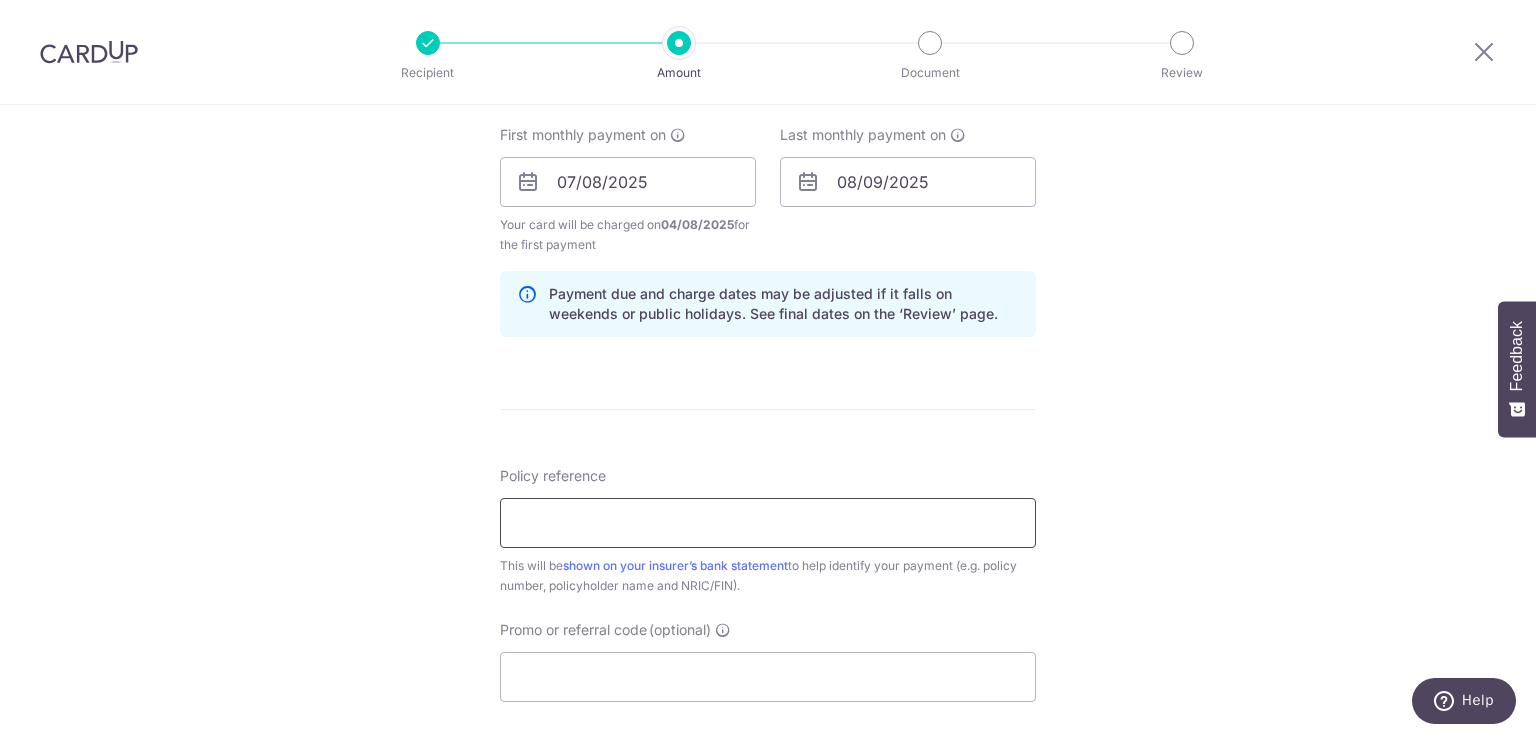 click on "Policy reference" at bounding box center (768, 523) 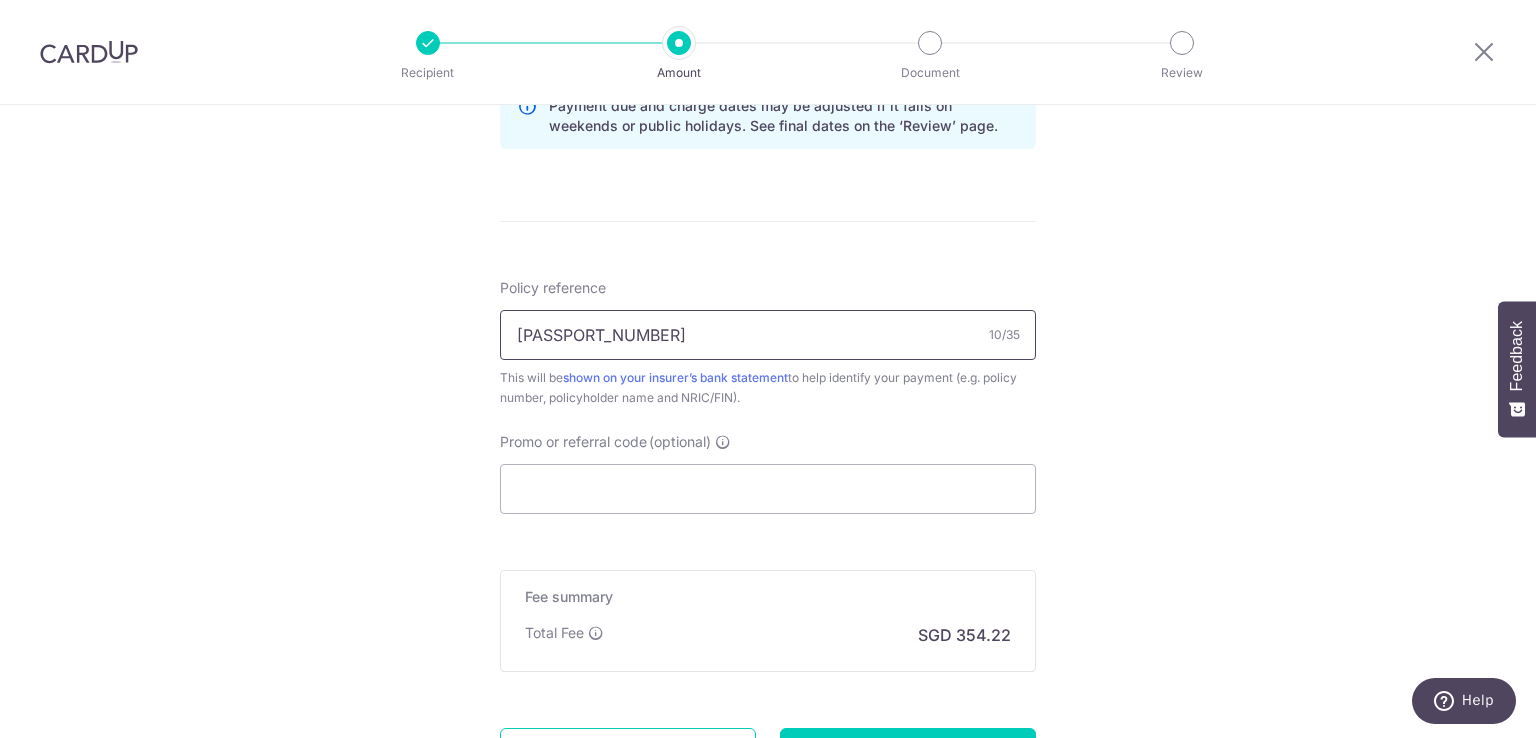 scroll, scrollTop: 1100, scrollLeft: 0, axis: vertical 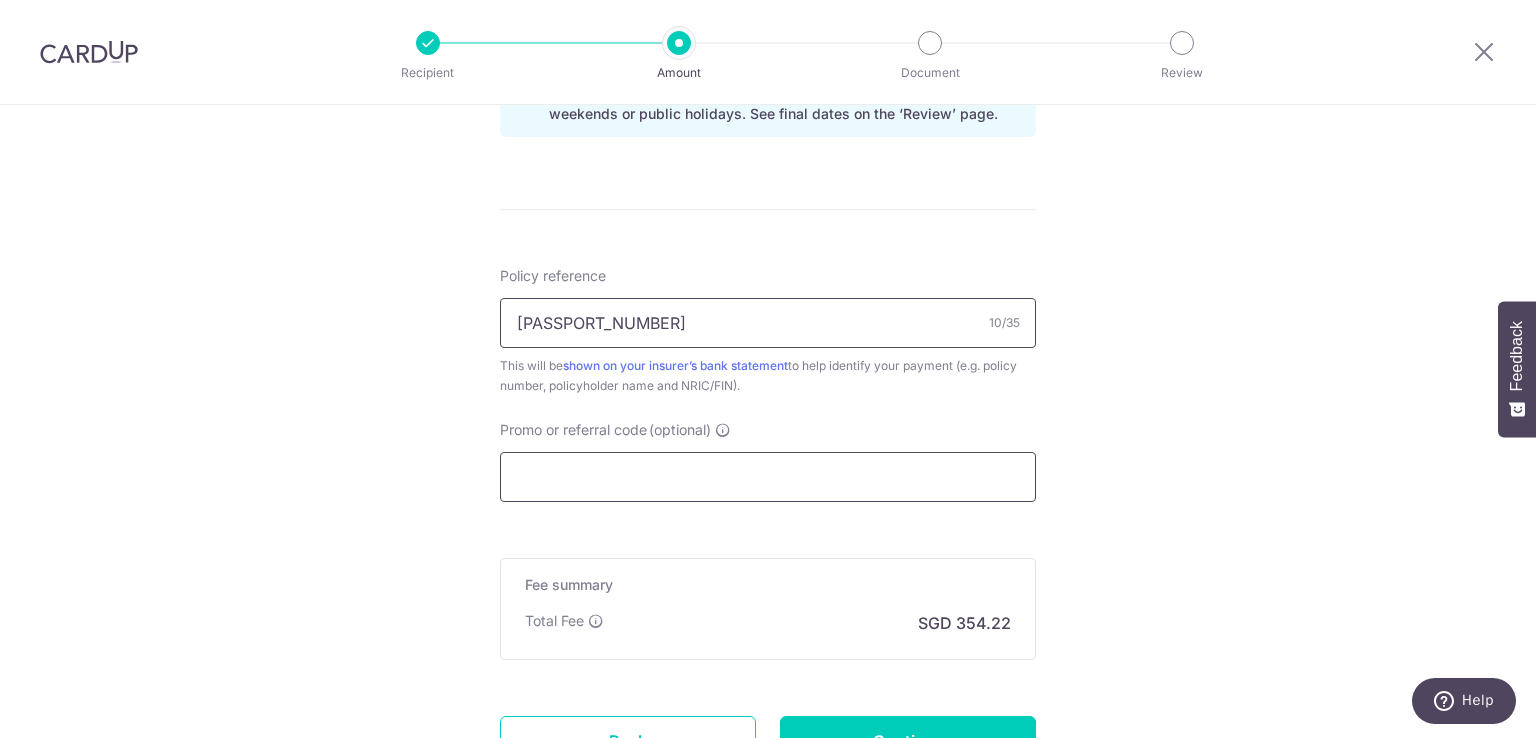 type on "[LICENSE]" 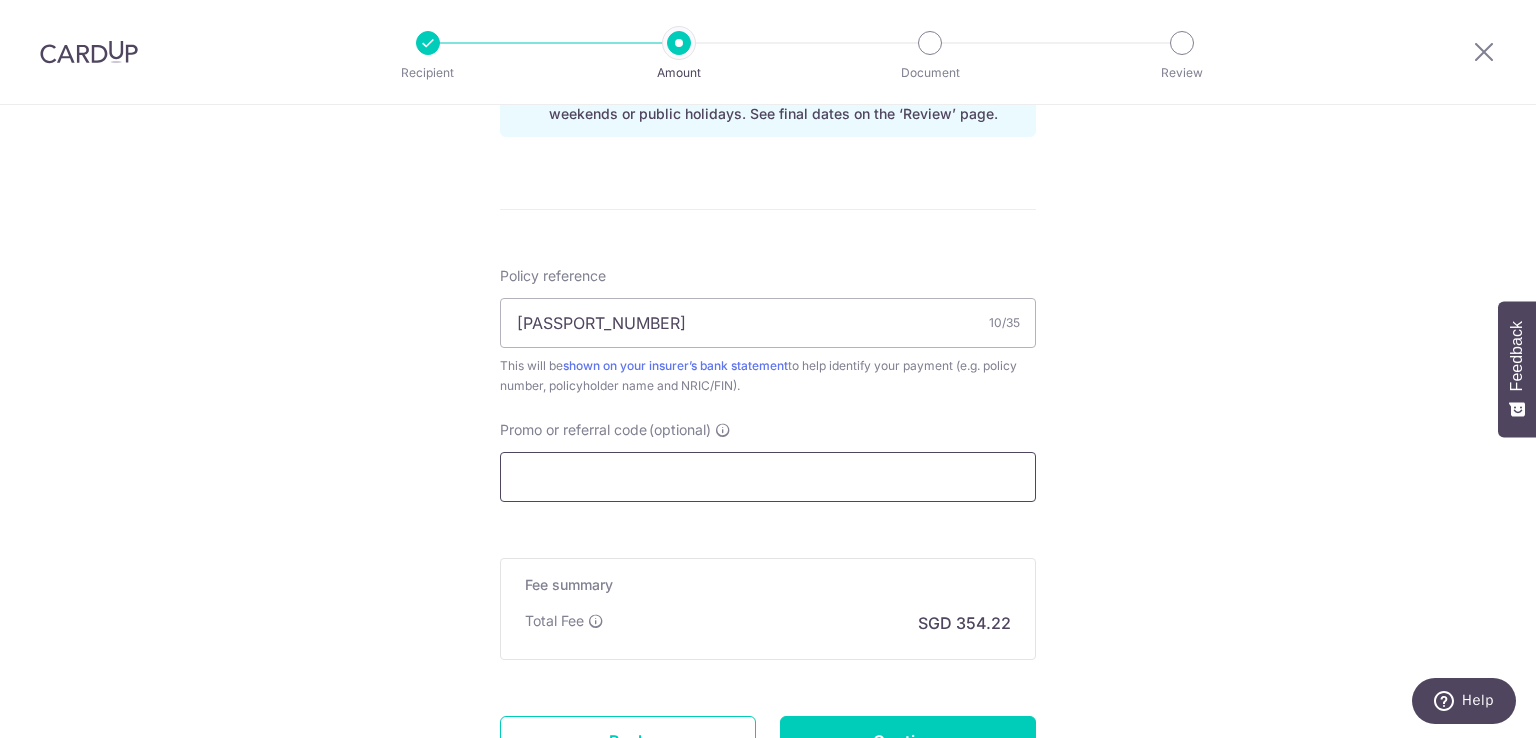 click on "Promo or referral code
(optional)" at bounding box center (768, 477) 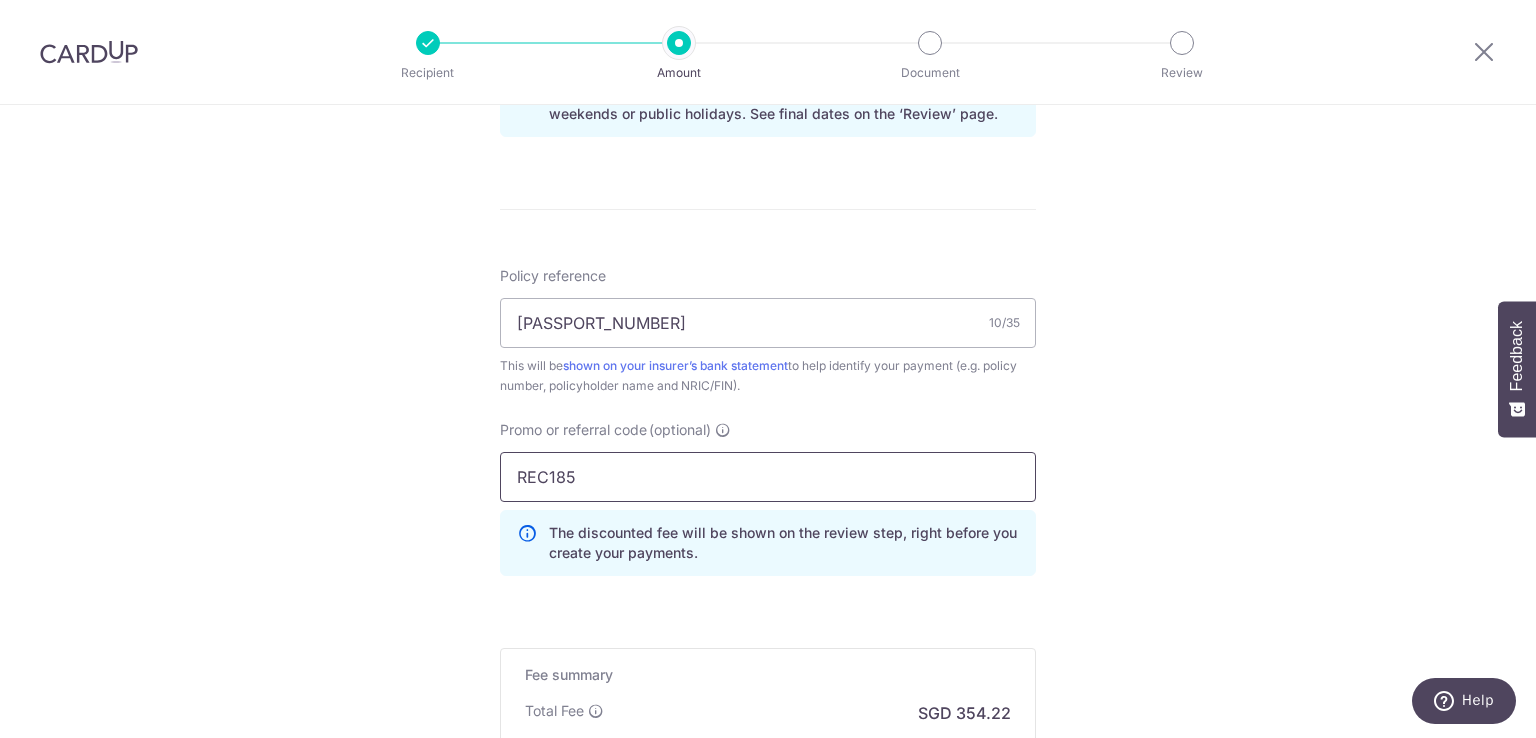 type on "REC185" 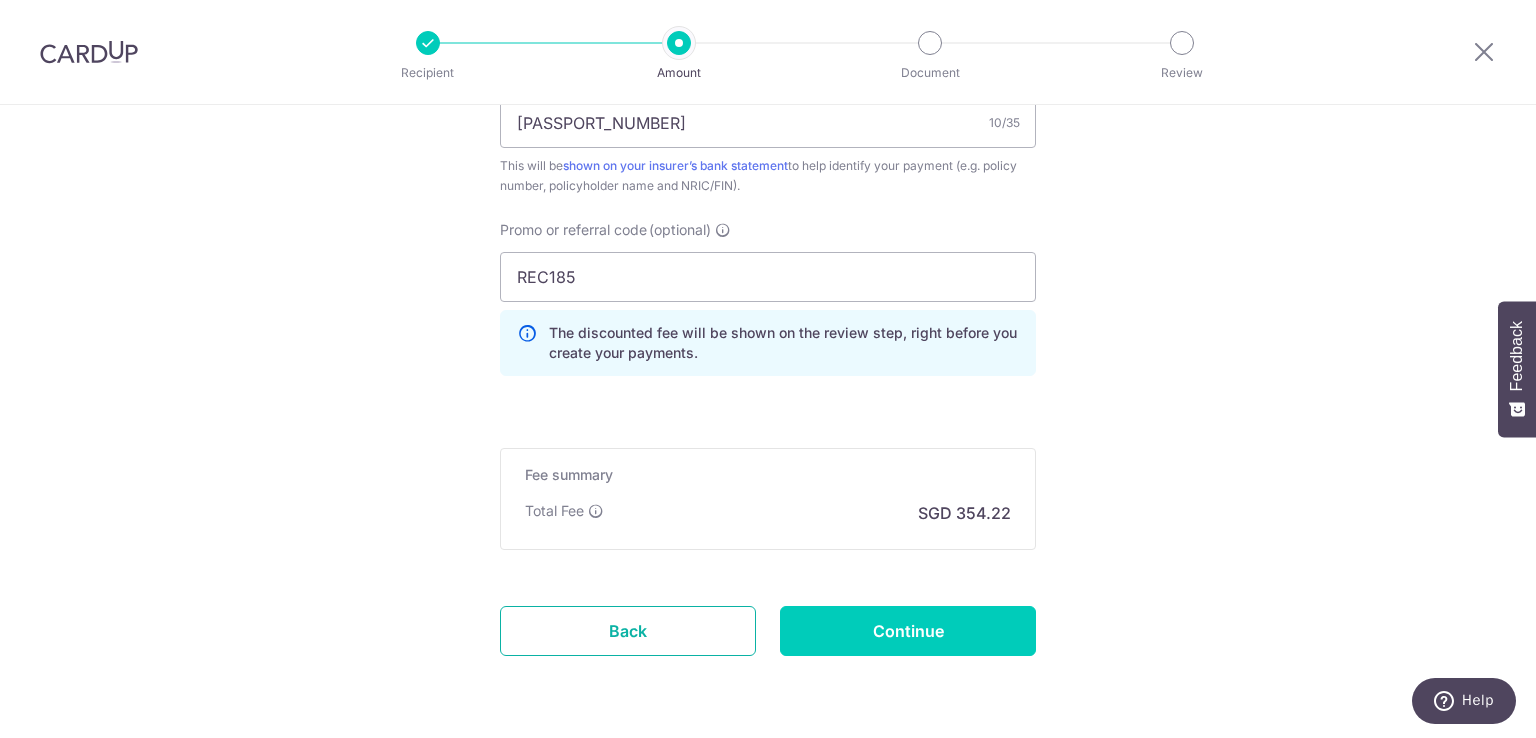 scroll, scrollTop: 1265, scrollLeft: 0, axis: vertical 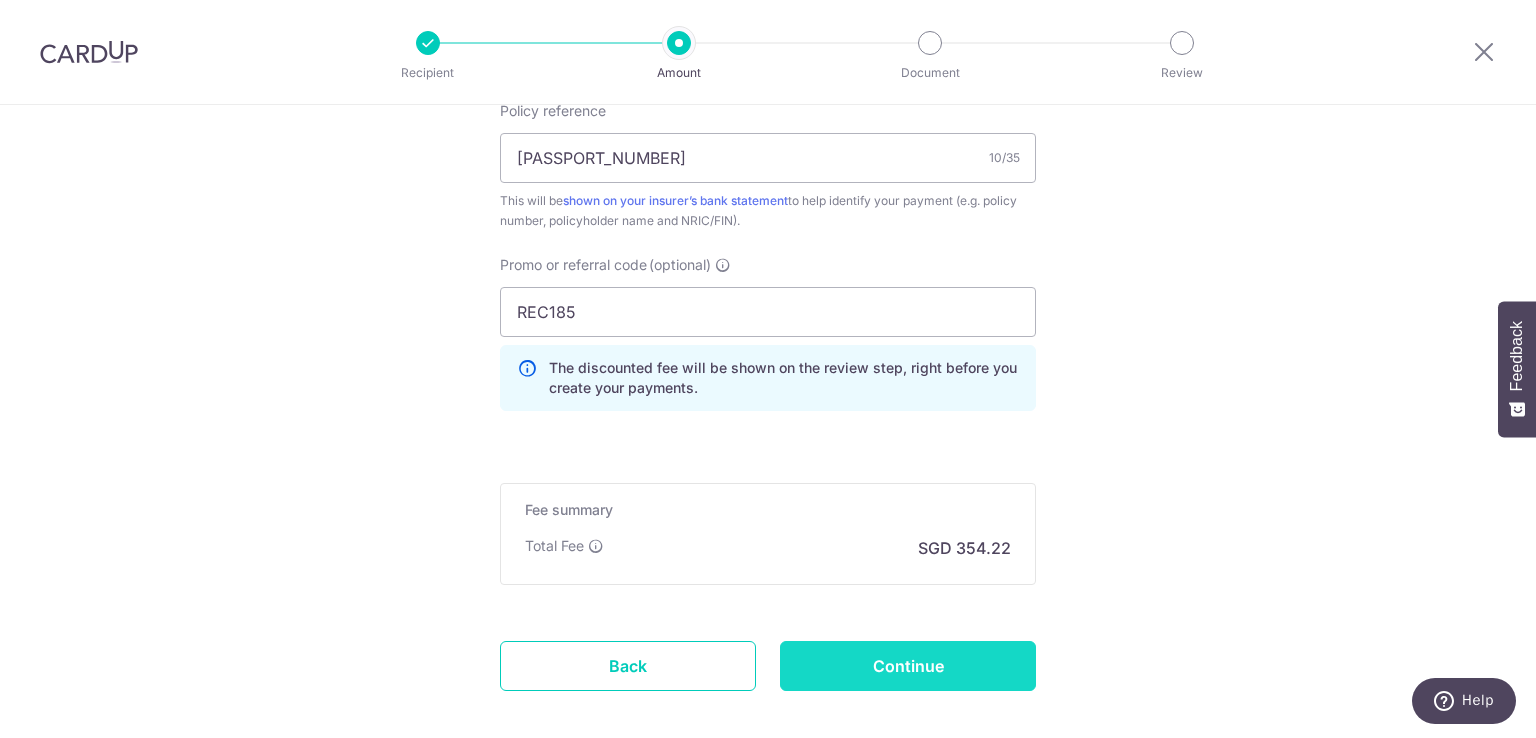 click on "Continue" at bounding box center (908, 666) 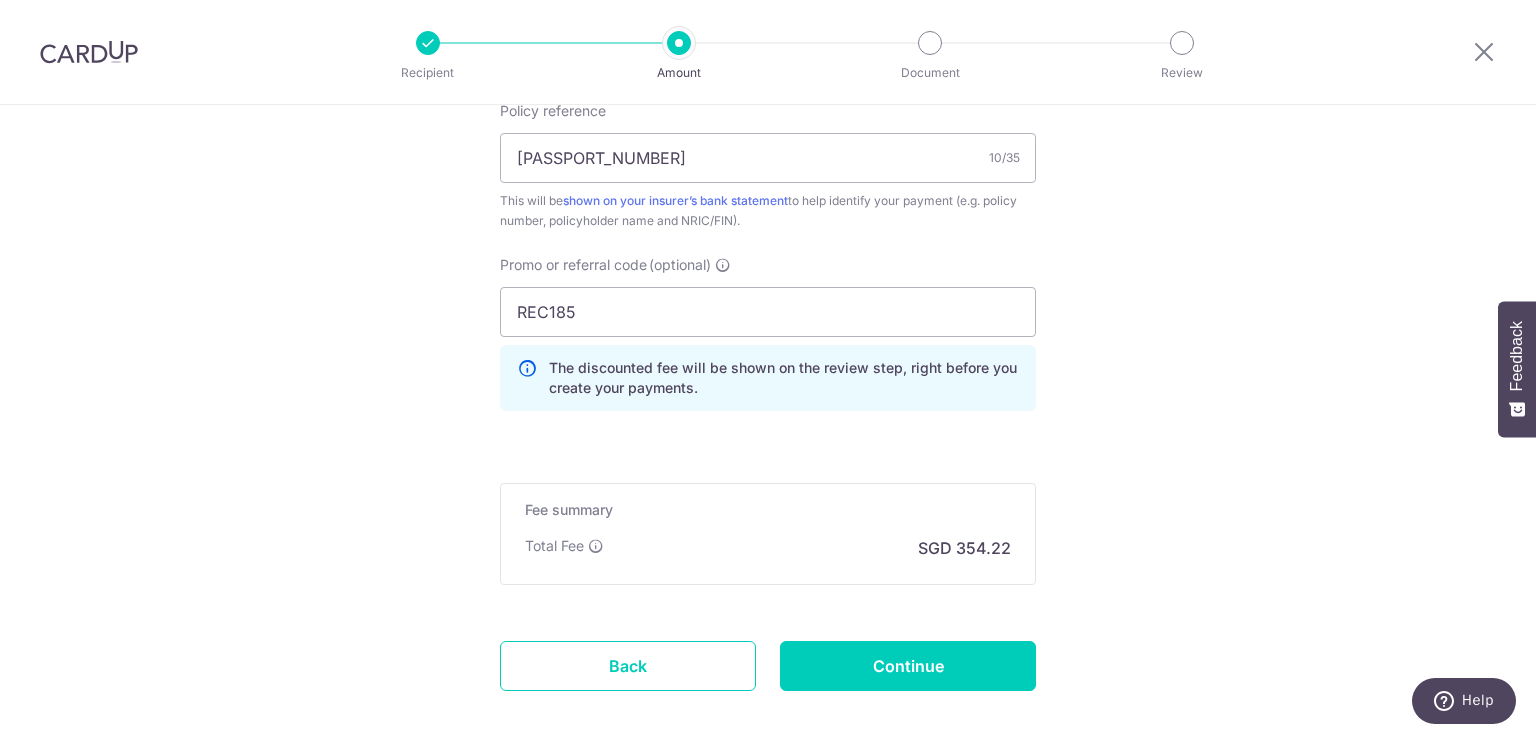type on "Create Schedule" 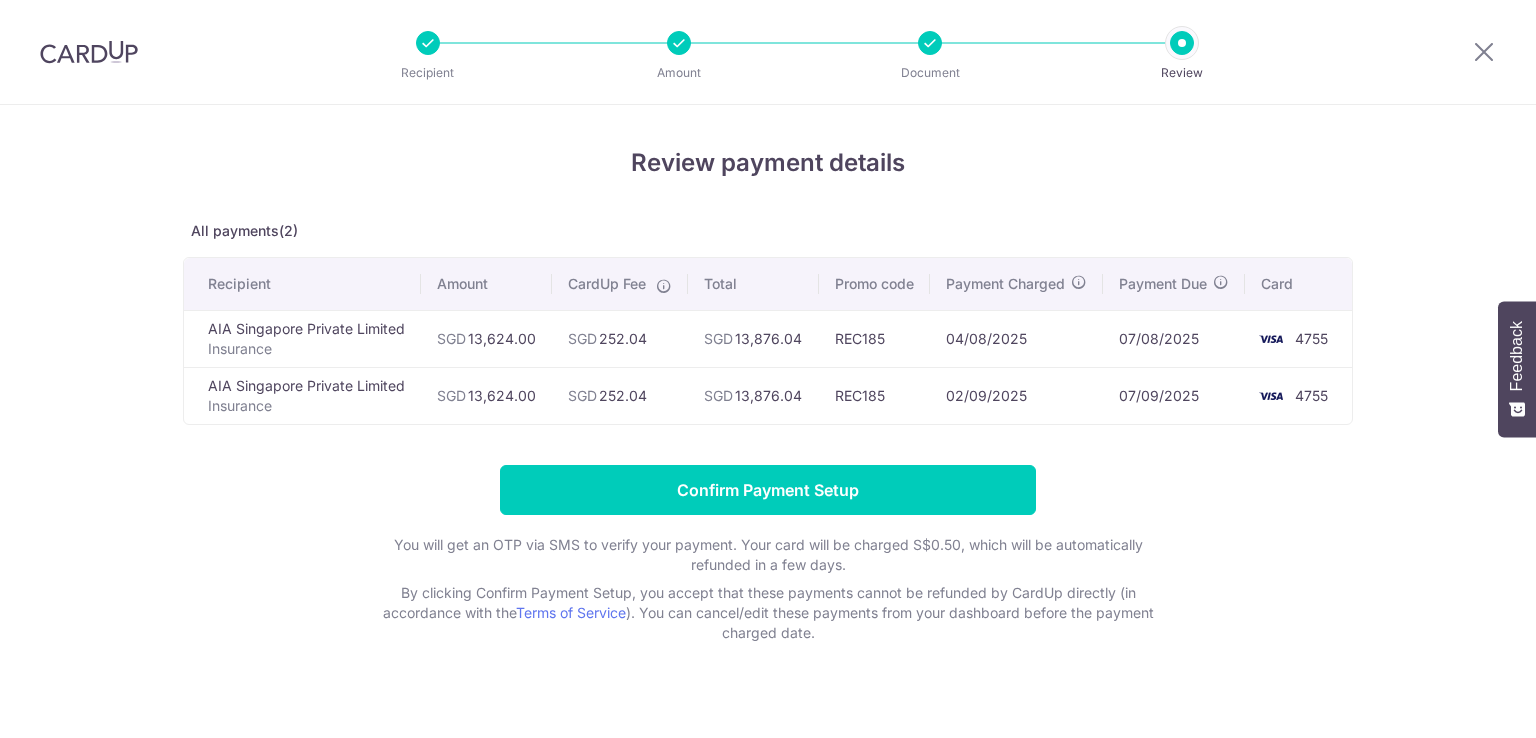 scroll, scrollTop: 0, scrollLeft: 0, axis: both 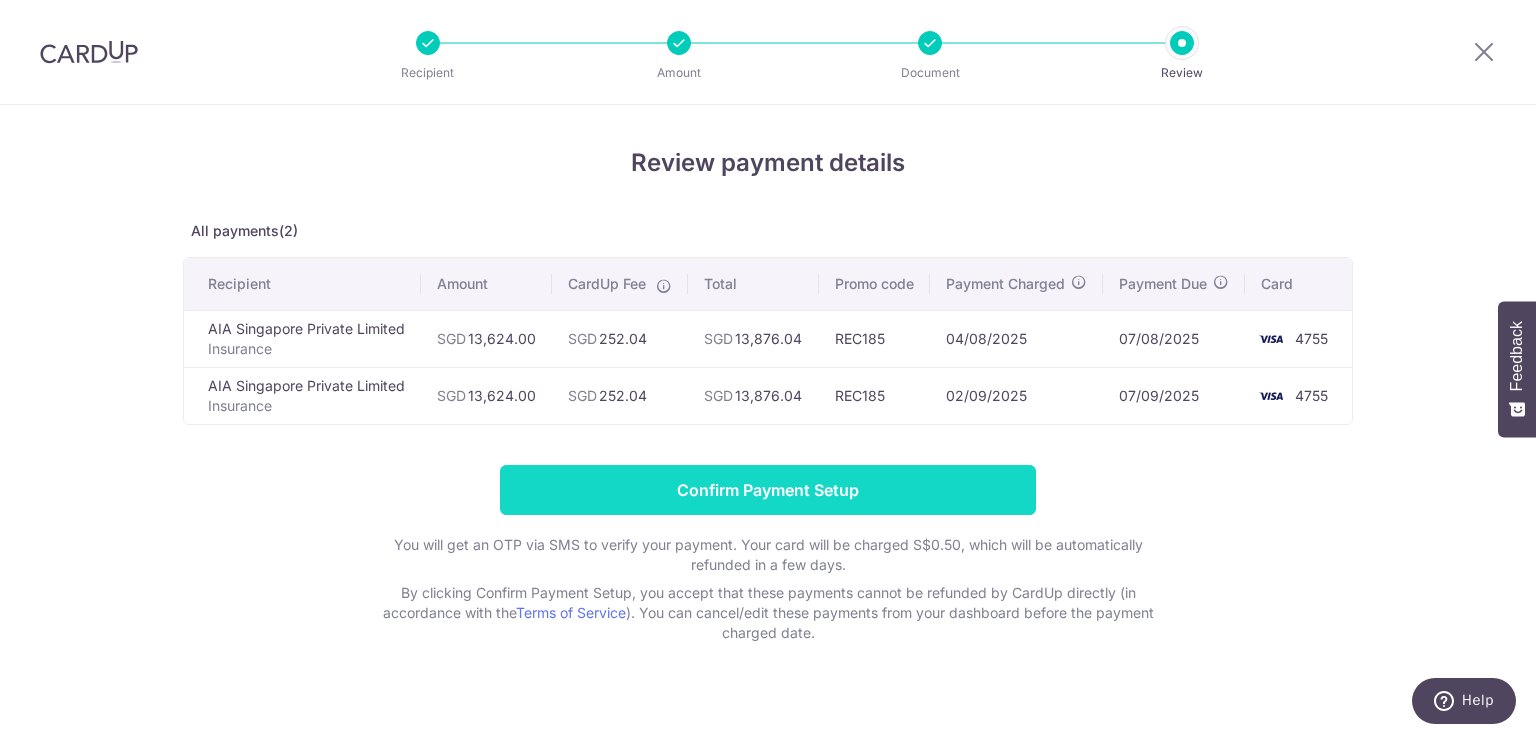 click on "Confirm Payment Setup" at bounding box center [768, 490] 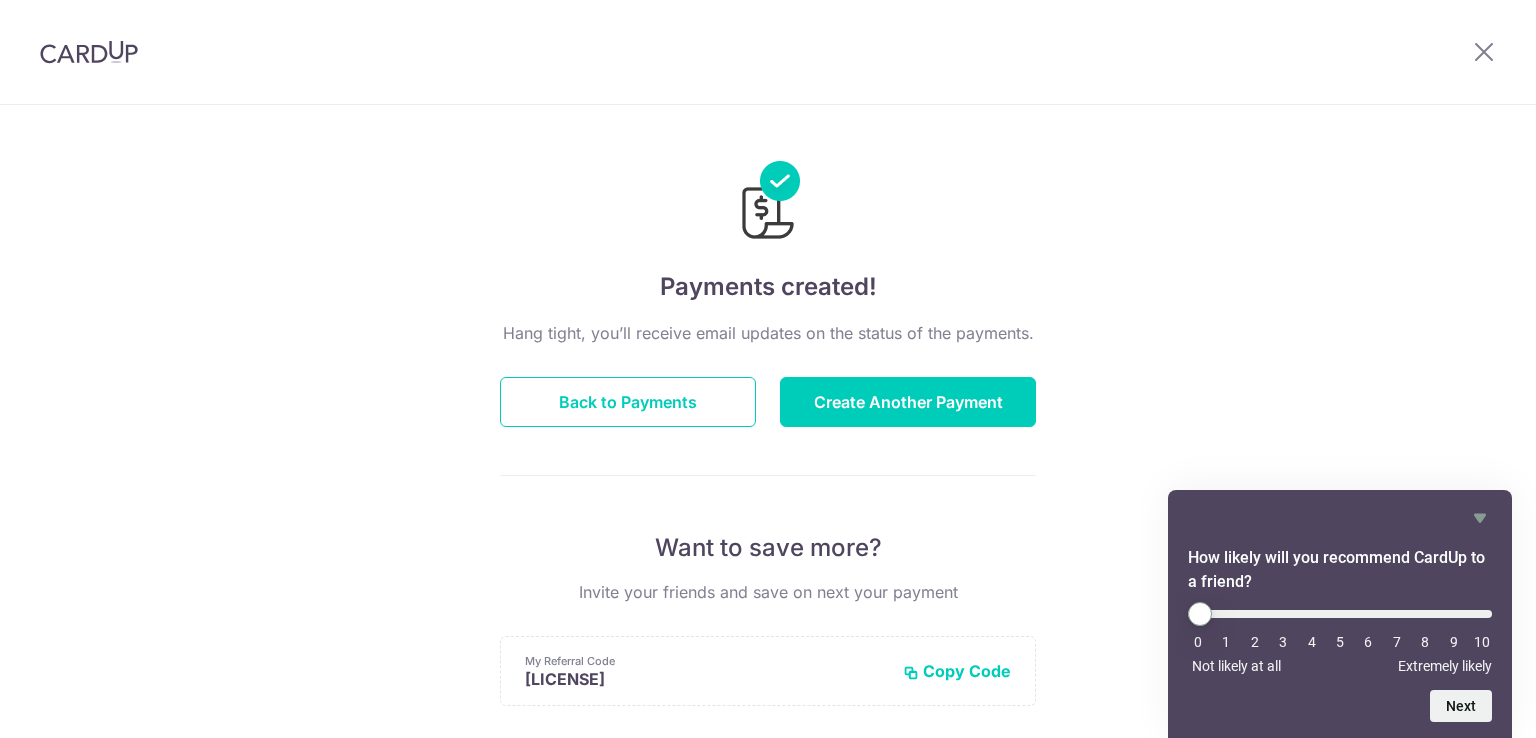 scroll, scrollTop: 0, scrollLeft: 0, axis: both 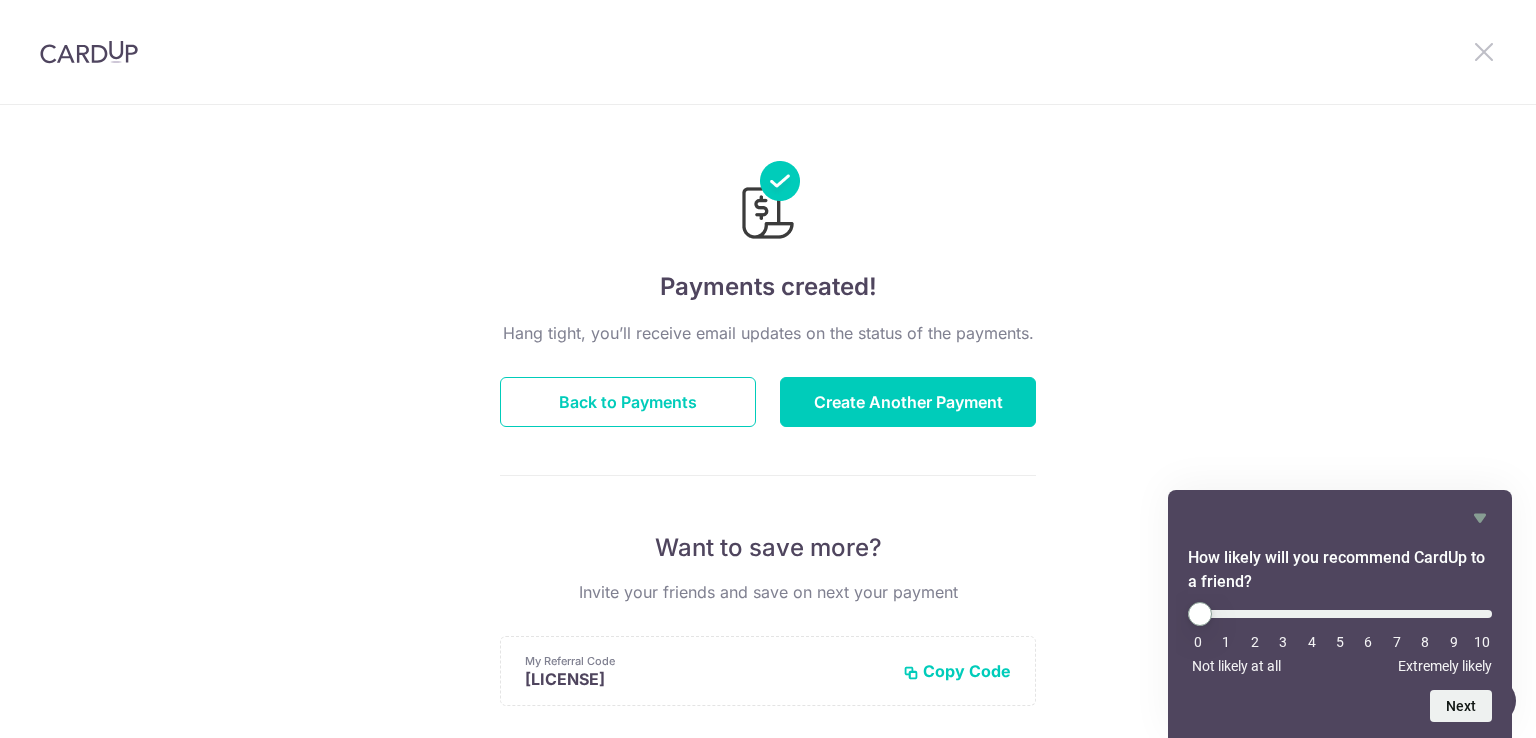 click at bounding box center [1484, 51] 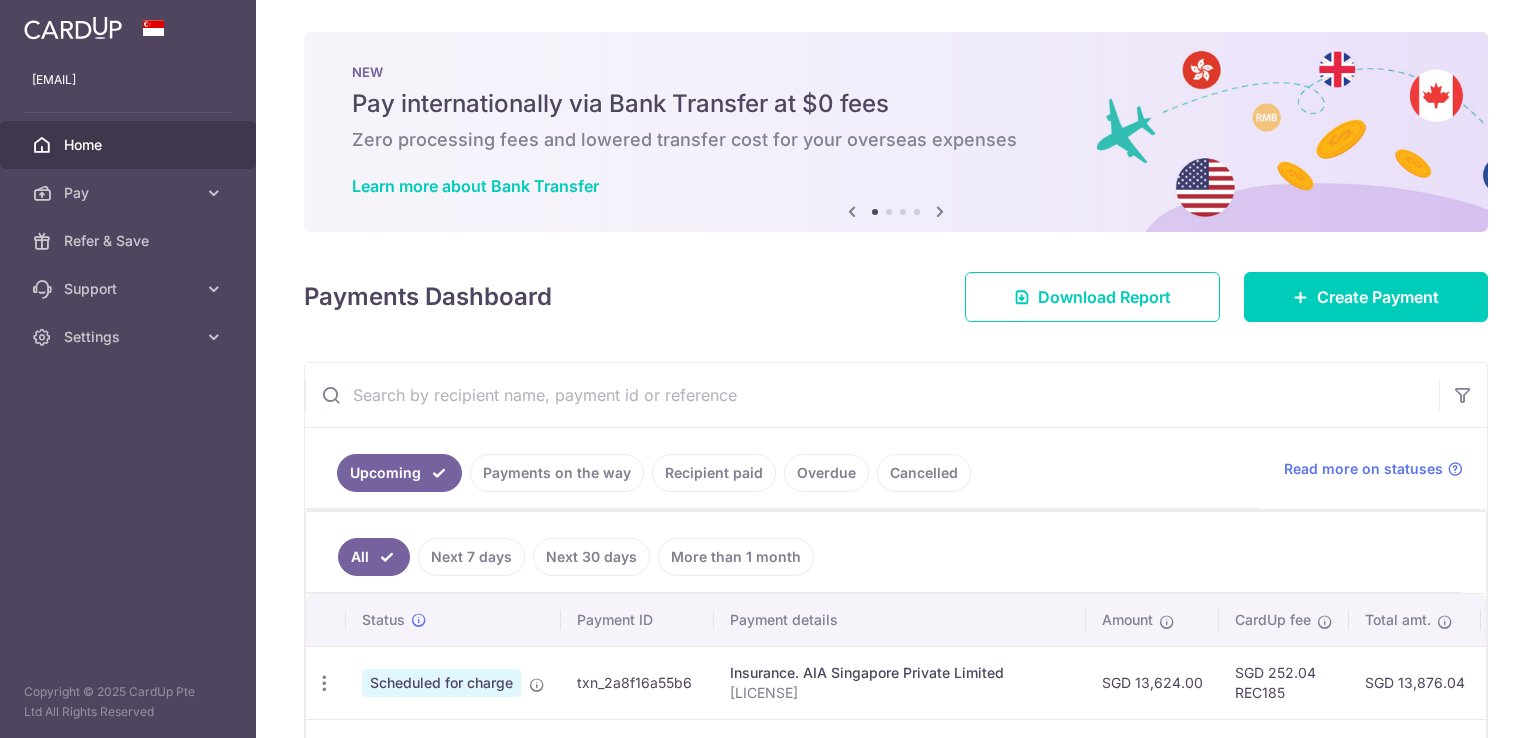 scroll, scrollTop: 0, scrollLeft: 0, axis: both 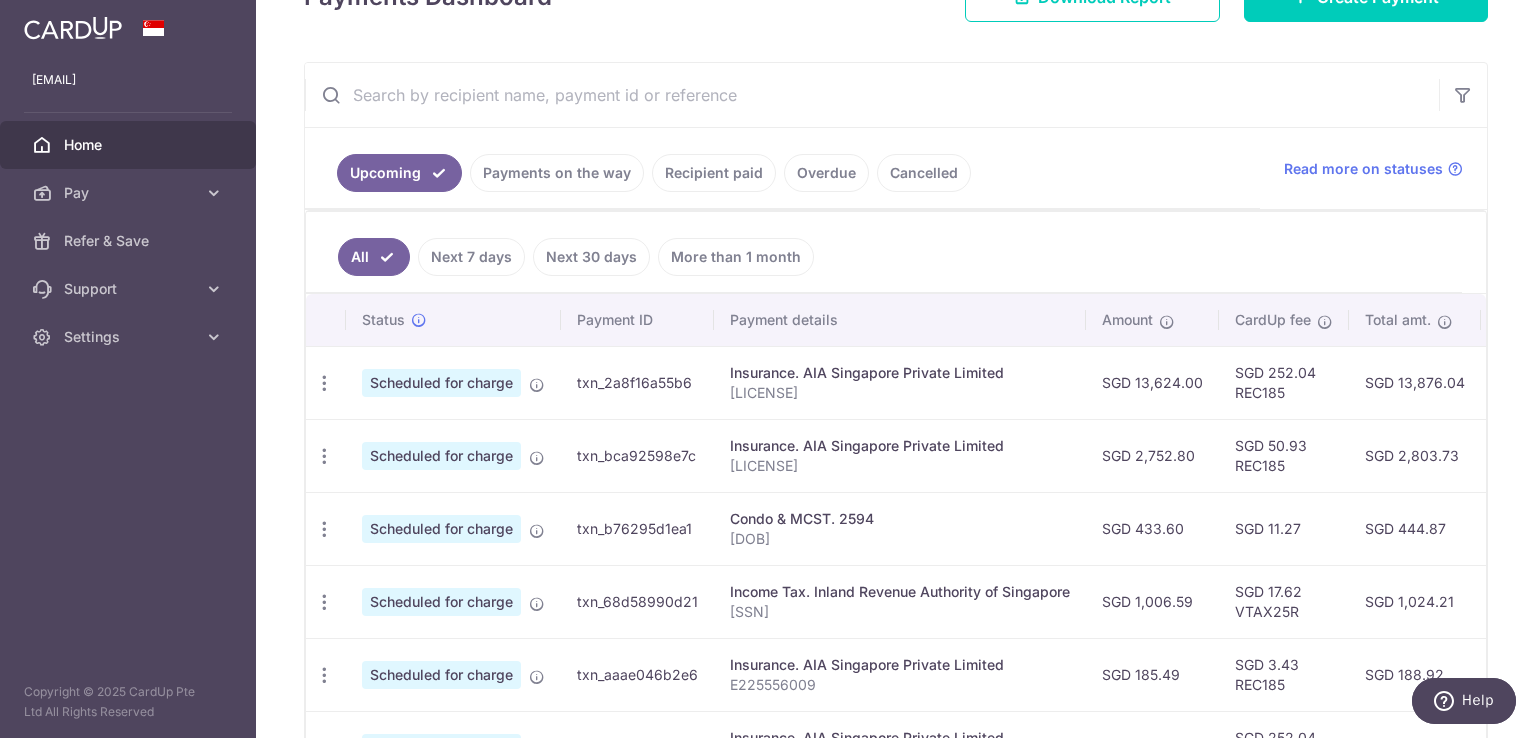 click on "All
Next 7 days
Next 30 days
More than 1 month" at bounding box center (884, 252) 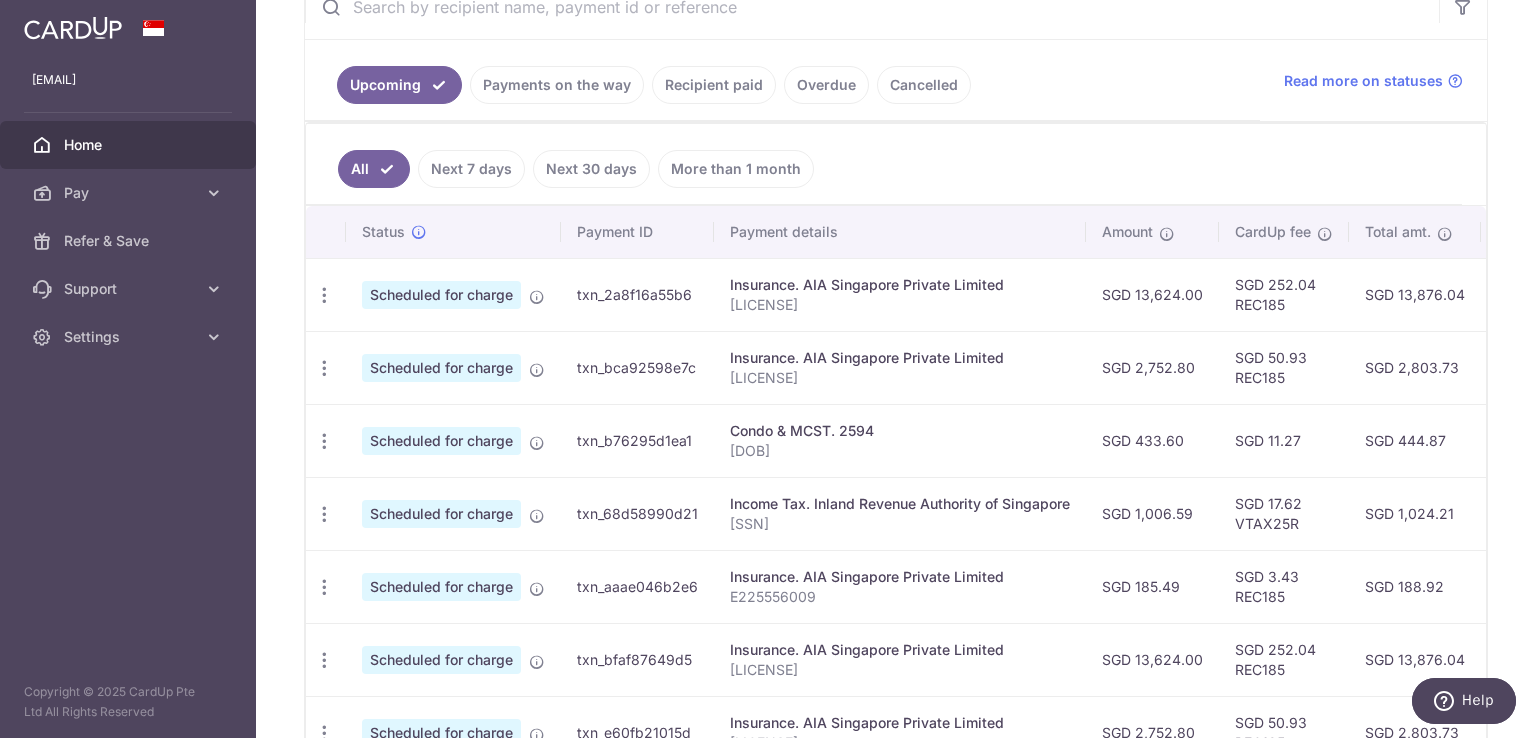 scroll, scrollTop: 381, scrollLeft: 0, axis: vertical 